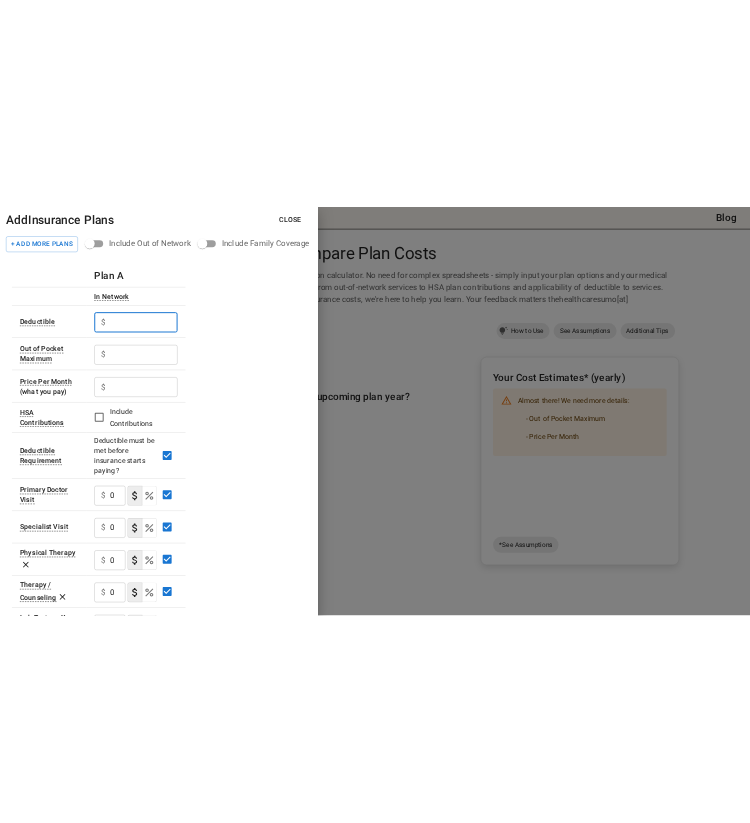 scroll, scrollTop: 2, scrollLeft: 0, axis: vertical 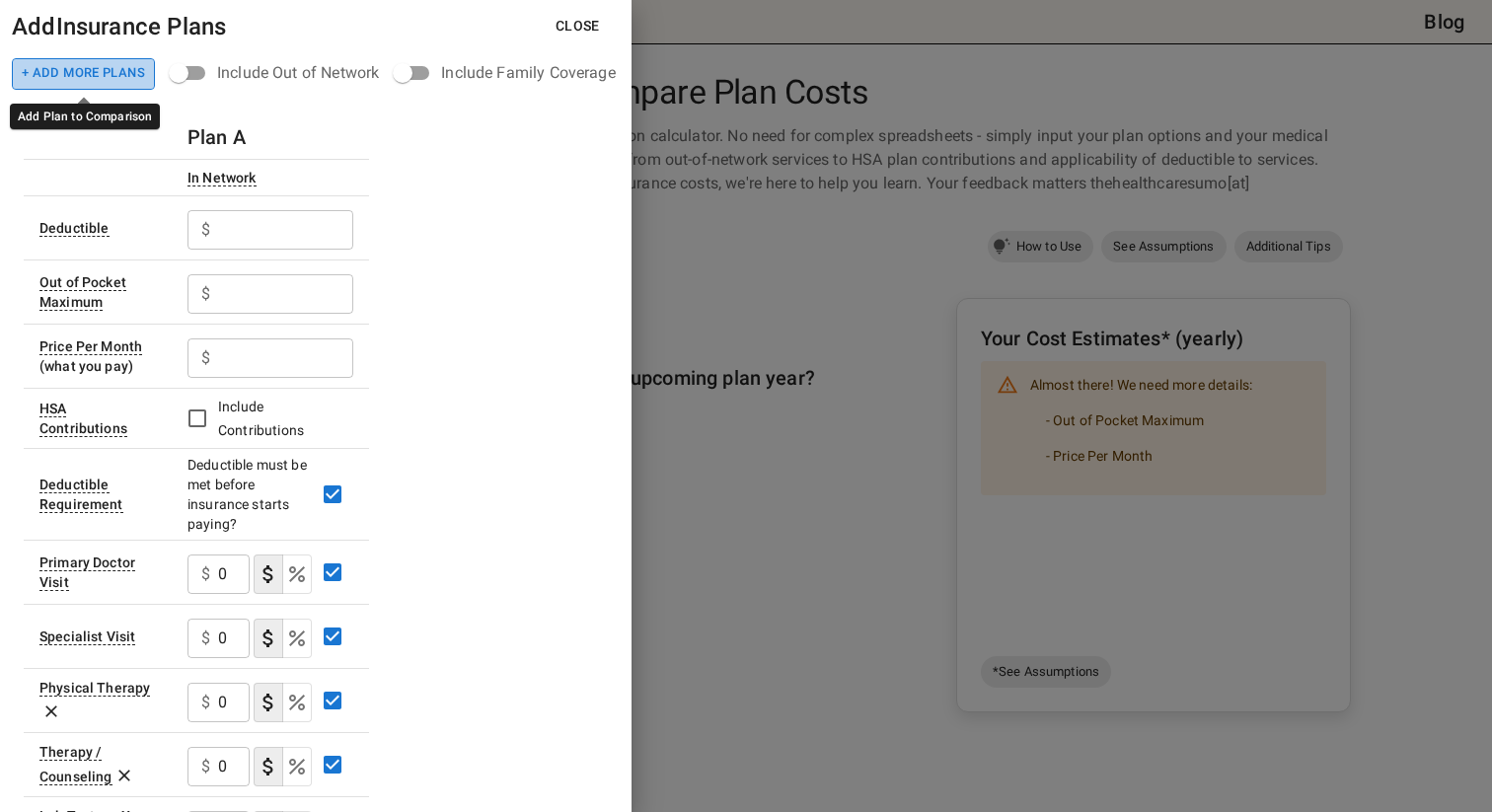 click on "+ Add More Plans" at bounding box center (83, 74) 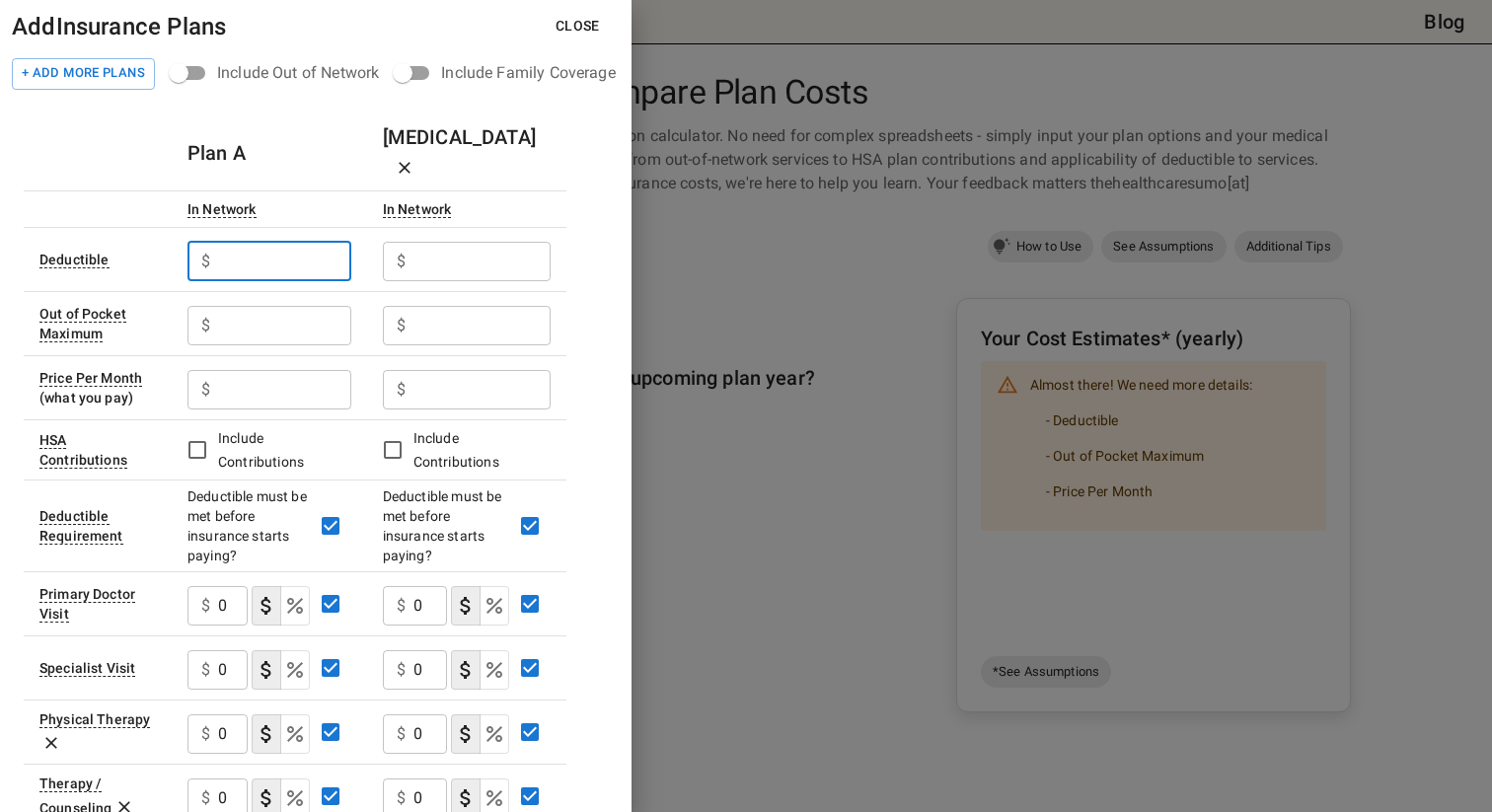 click at bounding box center (284, 261) 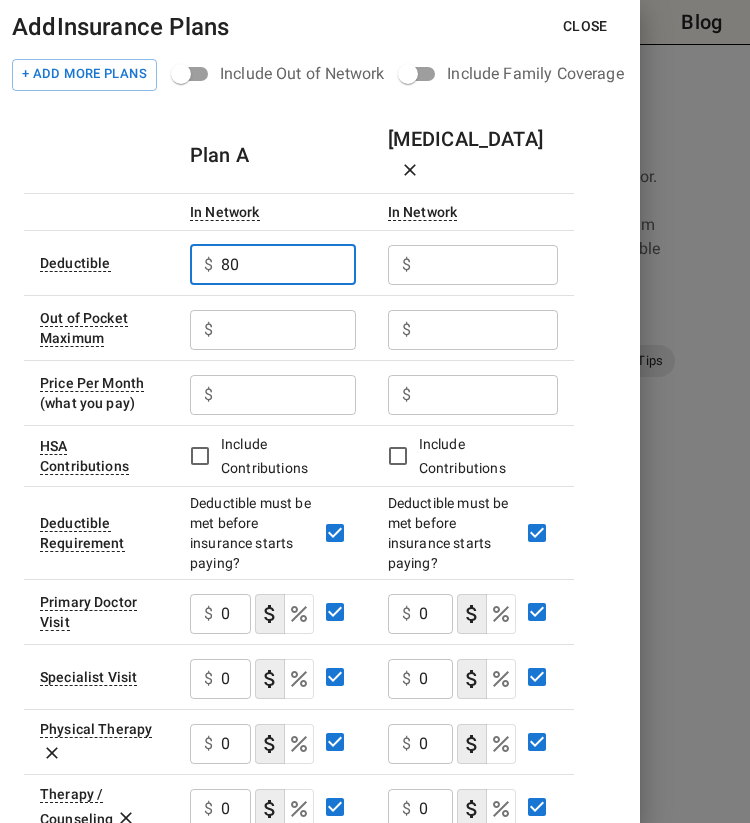 type on "8" 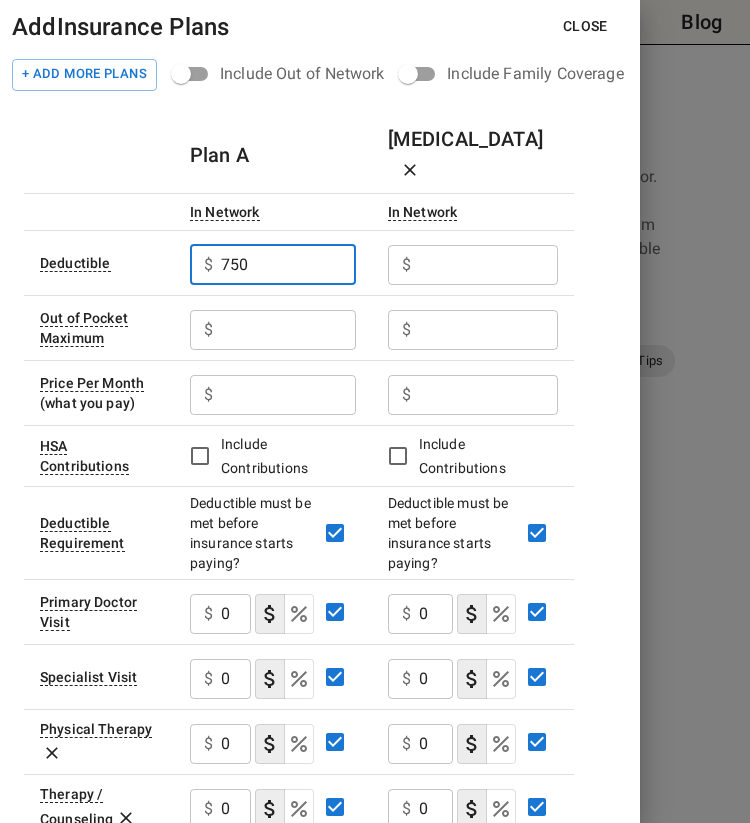 type on "750" 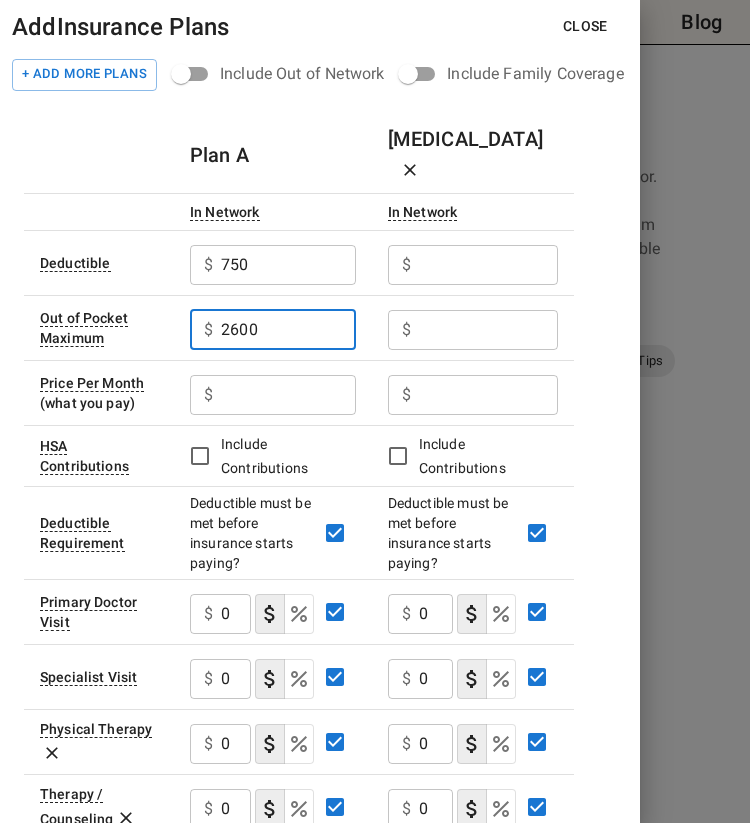type on "2600" 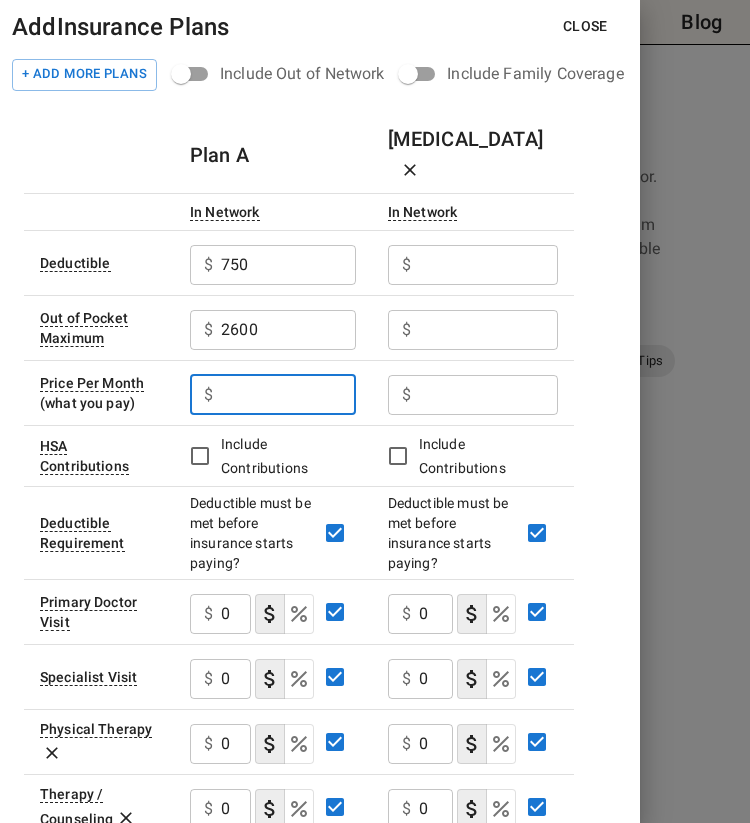 click at bounding box center (288, 395) 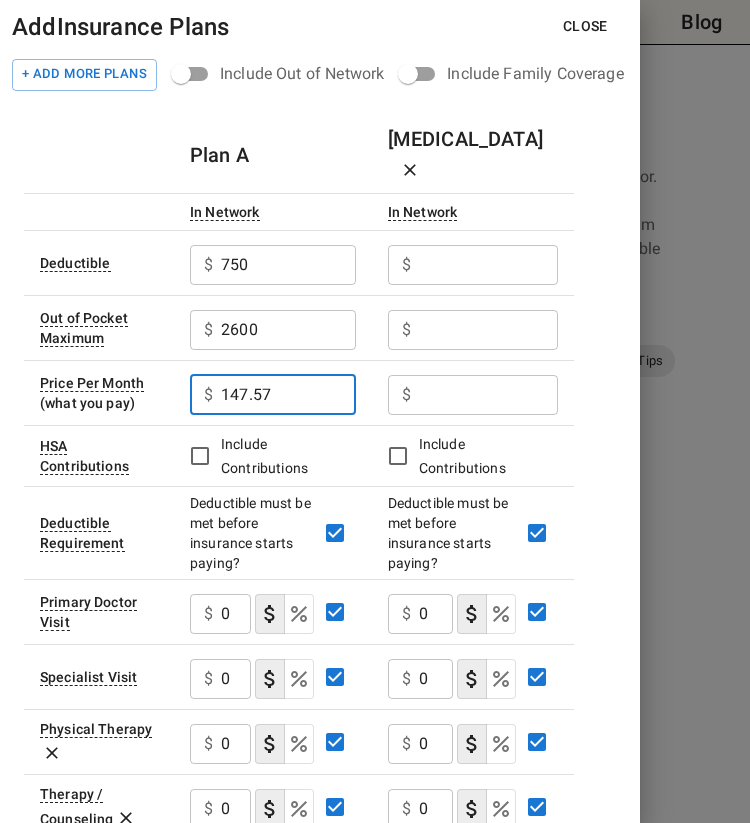 type on "147.57" 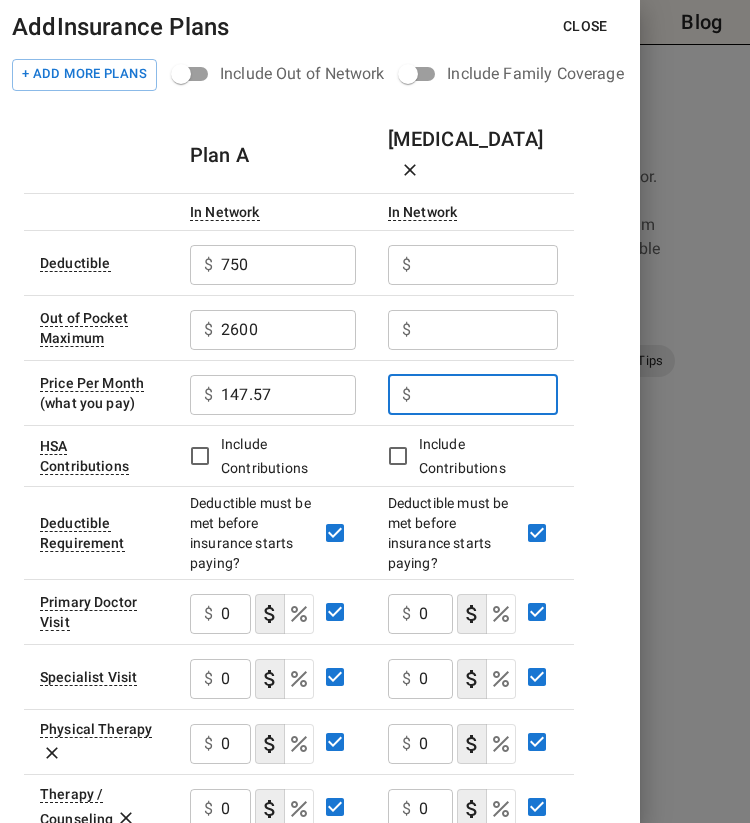 click at bounding box center (488, 395) 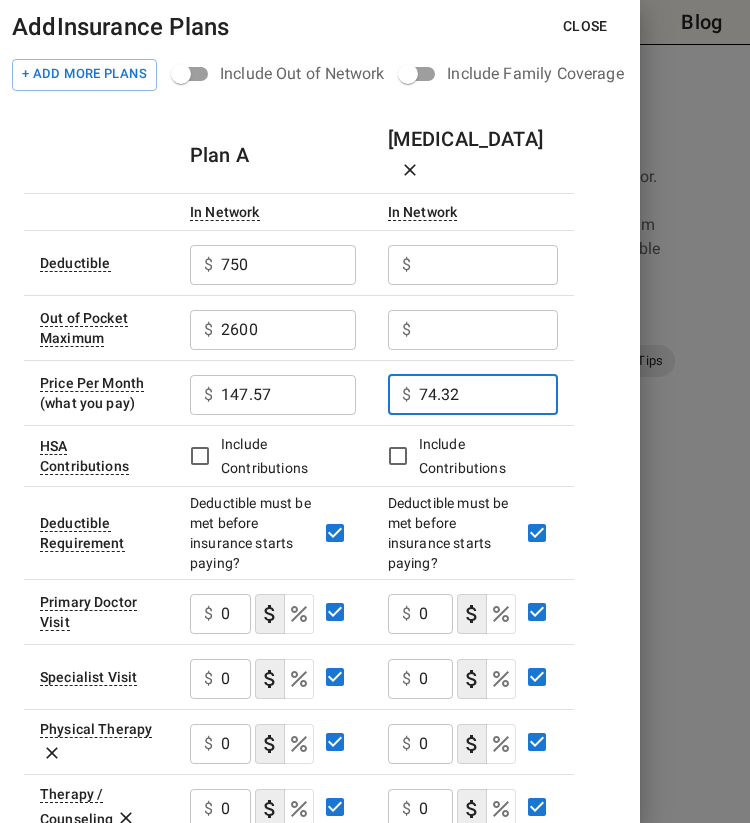 type on "74.32" 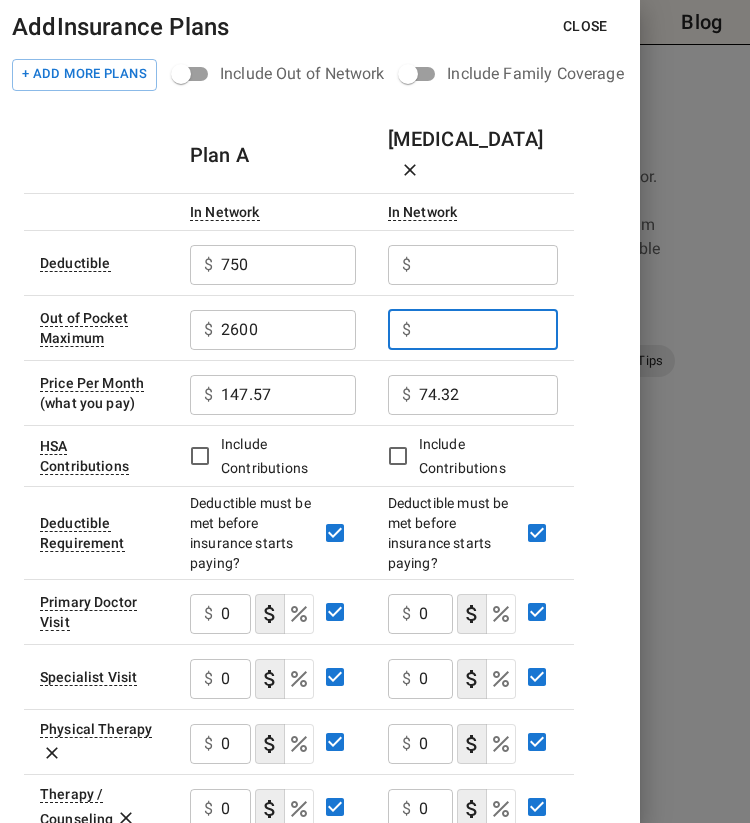 click at bounding box center [488, 330] 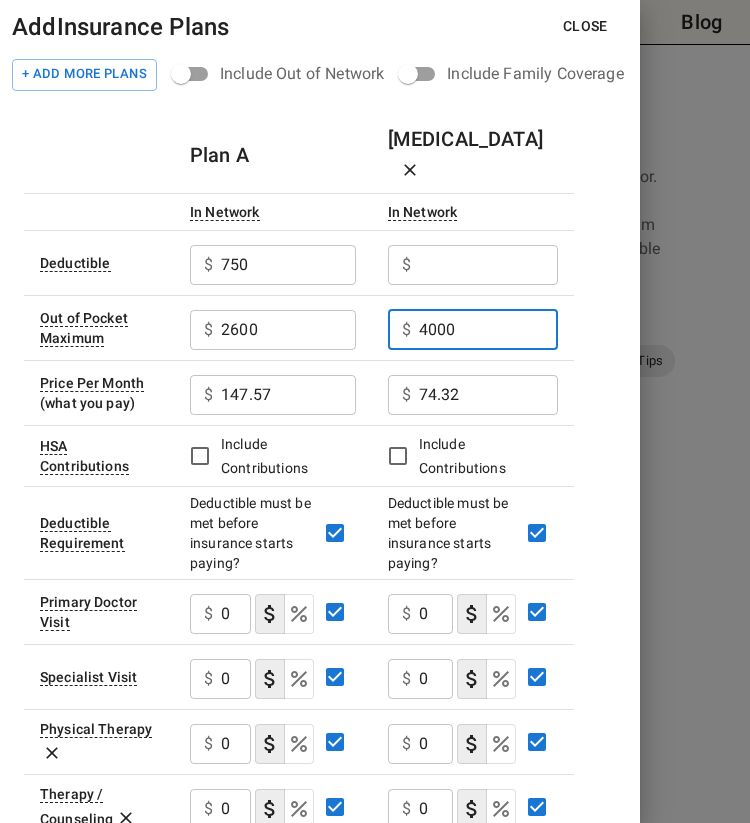 type on "4000" 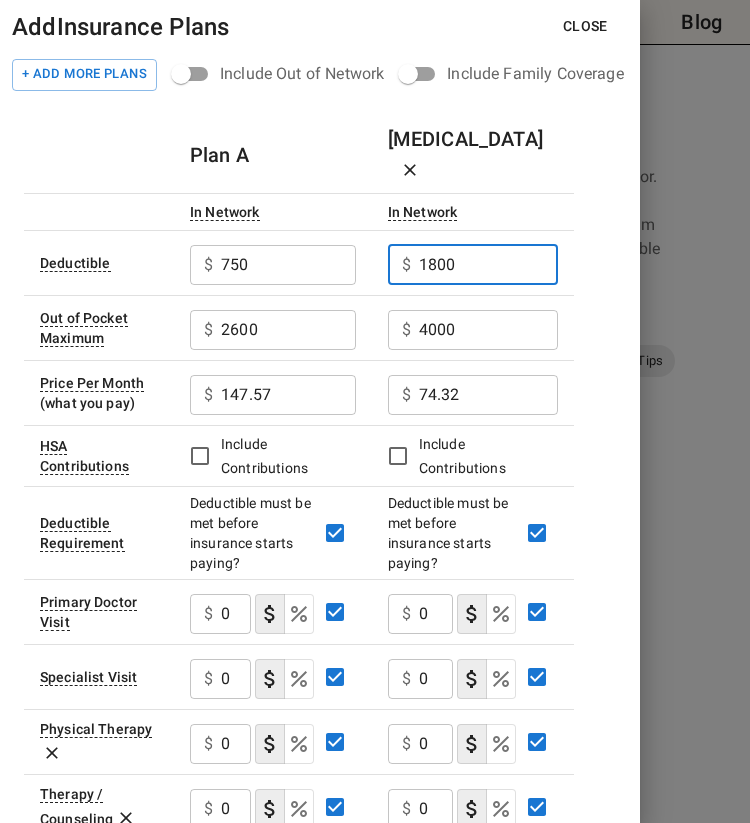 type on "1800" 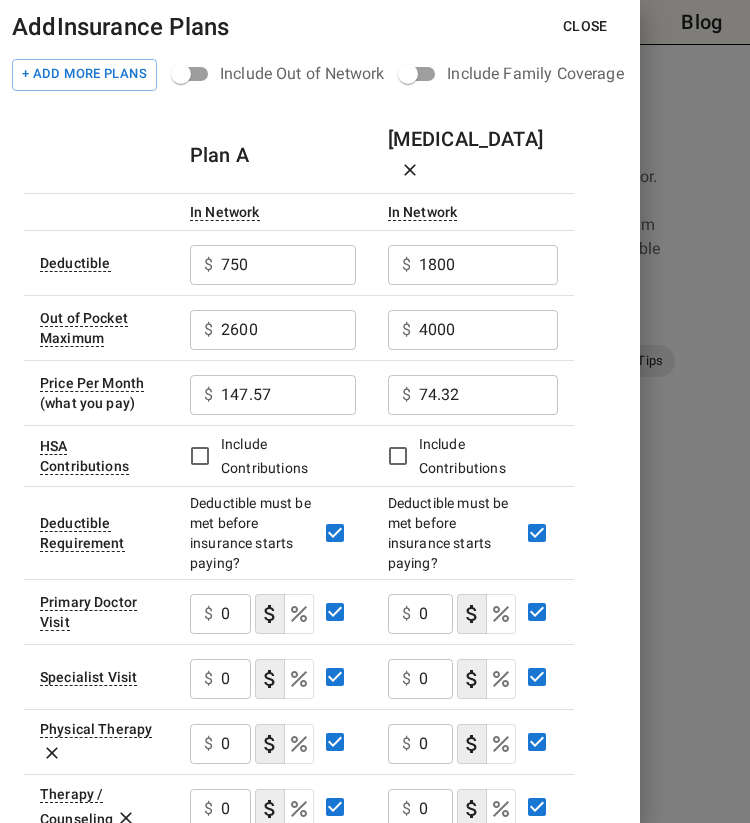 click on "Include Contributions" at bounding box center [462, 456] 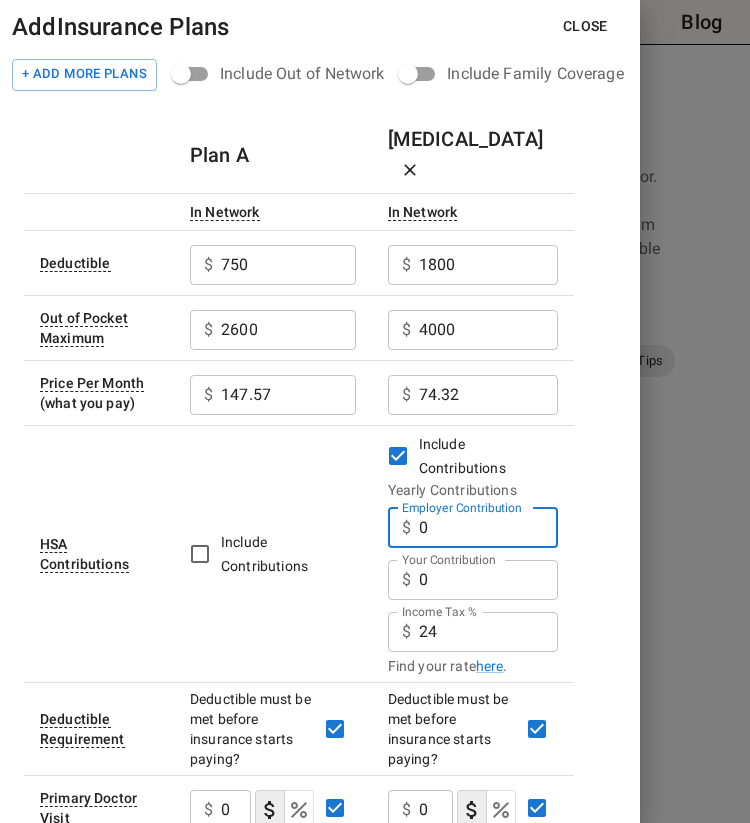 click on "0" at bounding box center [488, 528] 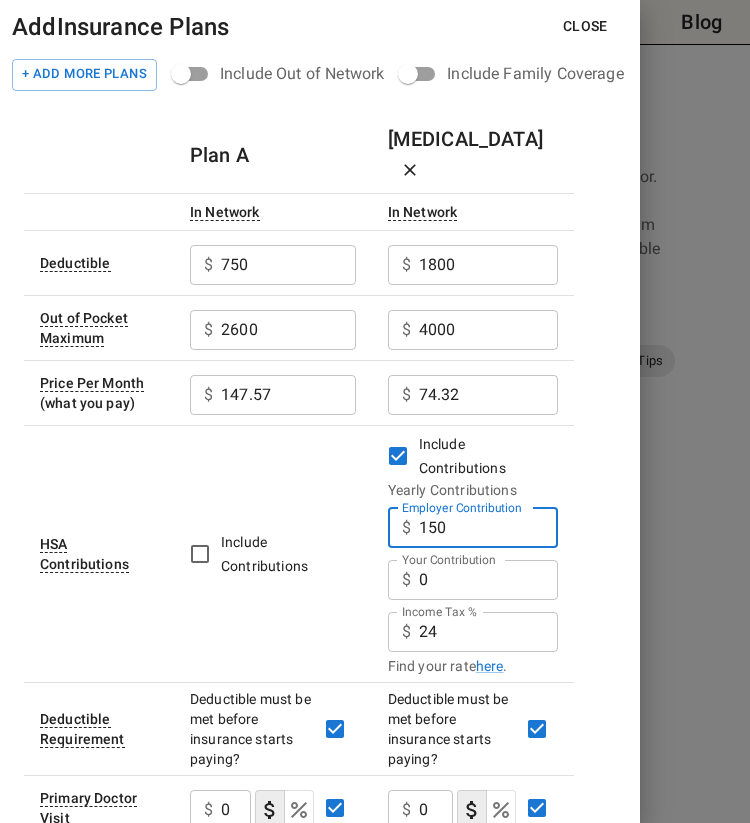 type on "150" 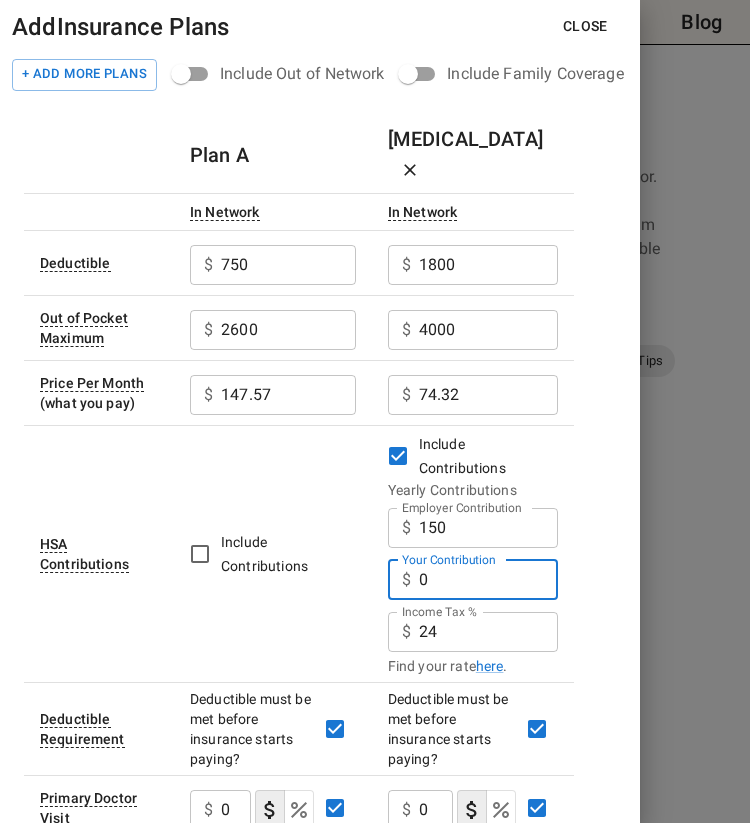 click on "0" at bounding box center (488, 580) 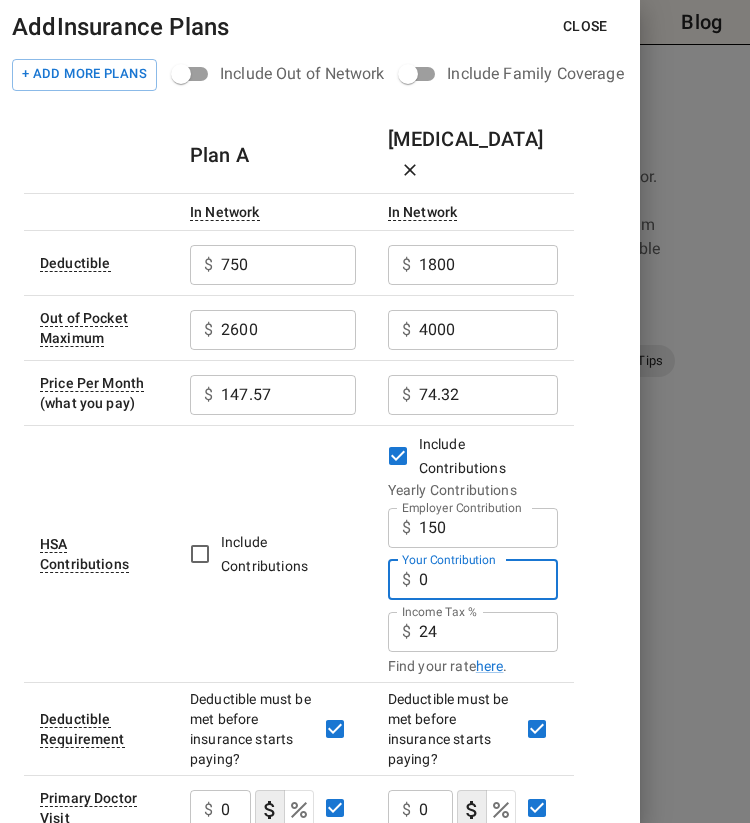 click on "24" at bounding box center (488, 528) 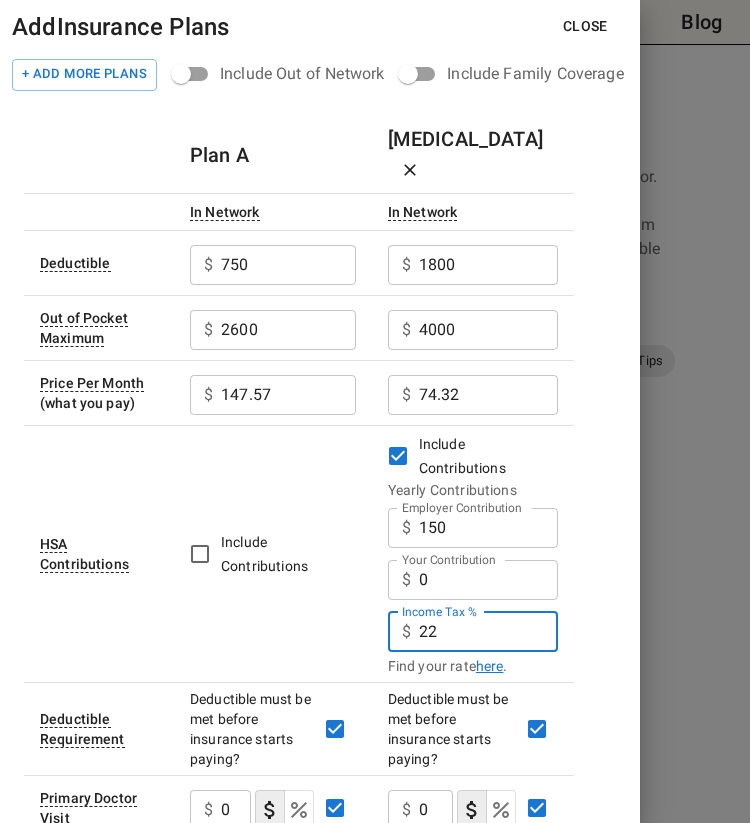 type on "22" 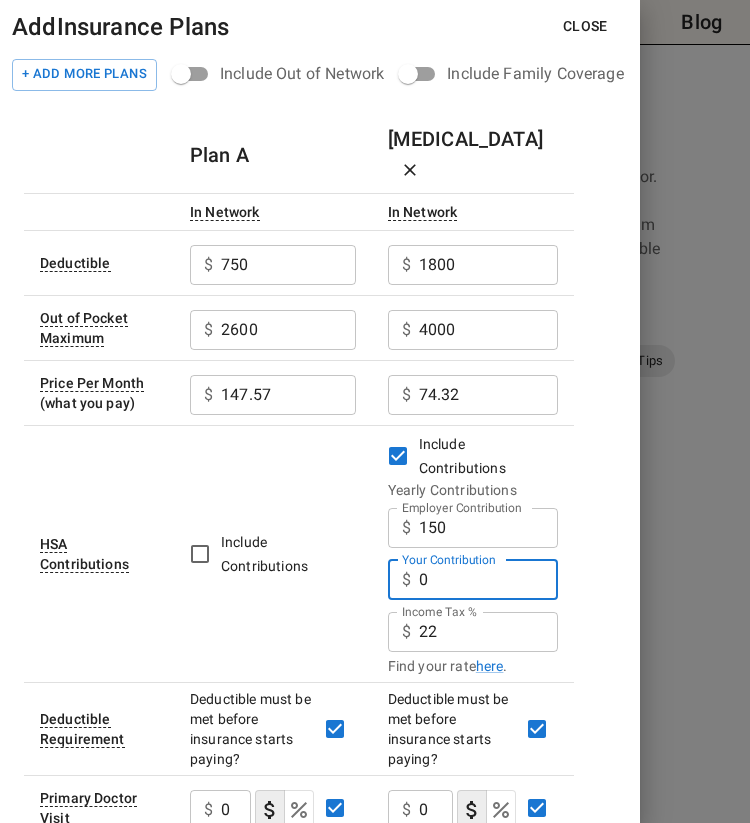 click on "0" at bounding box center [488, 580] 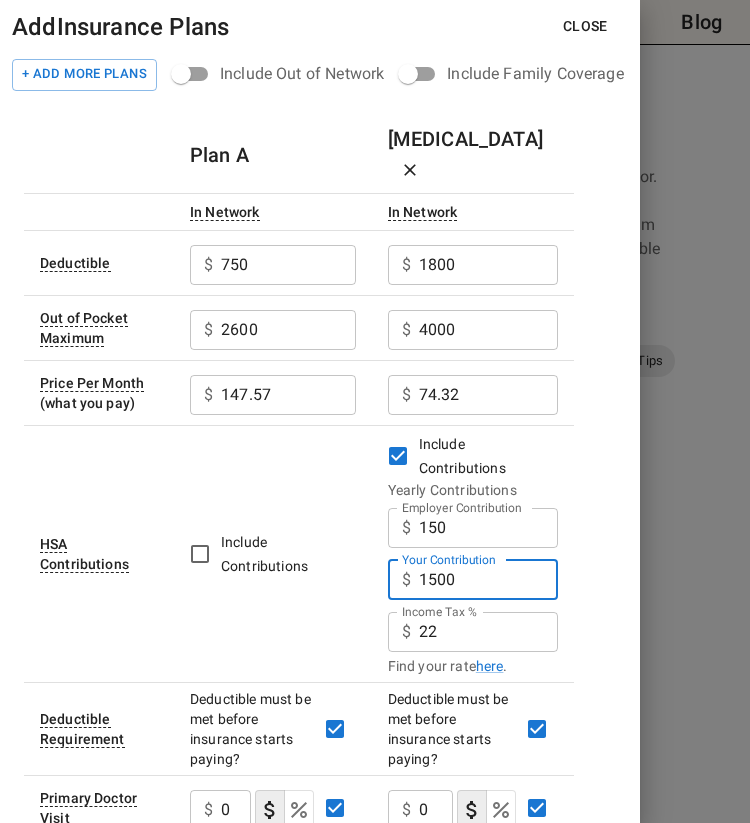 type on "1500" 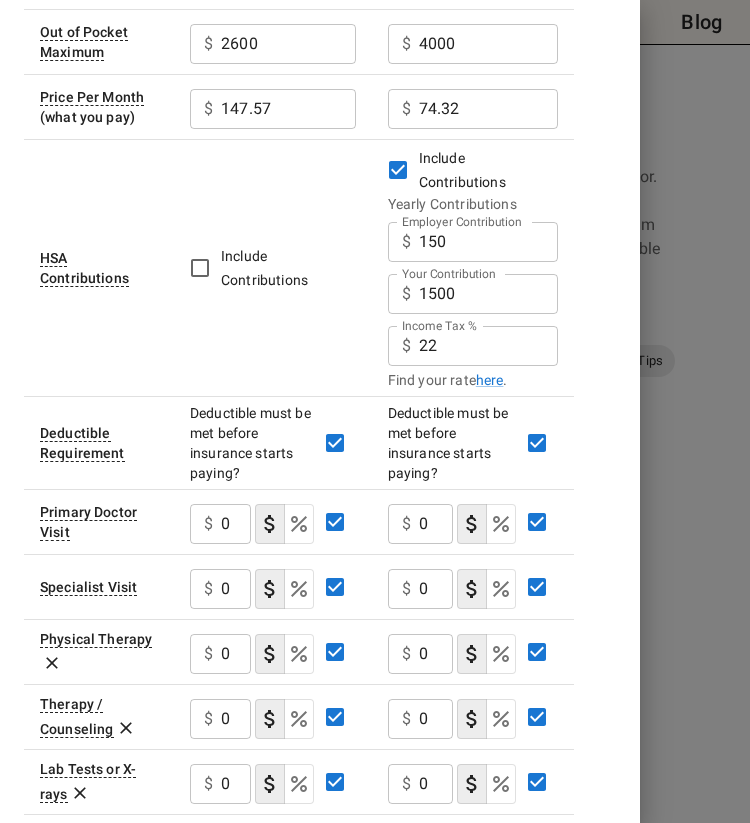 scroll, scrollTop: 295, scrollLeft: 0, axis: vertical 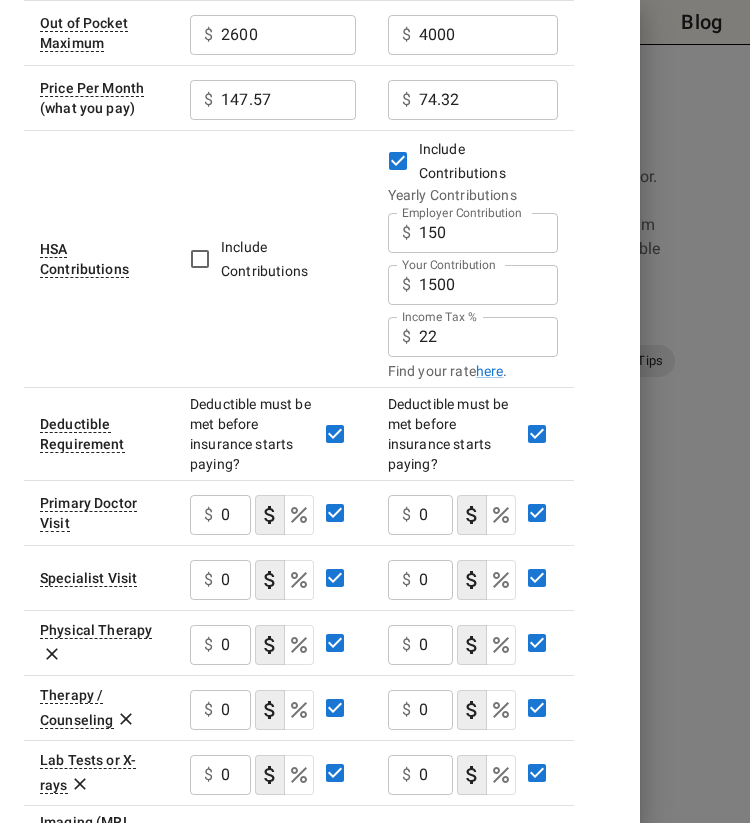 click on "Primary Doctor Visit" at bounding box center [88, 513] 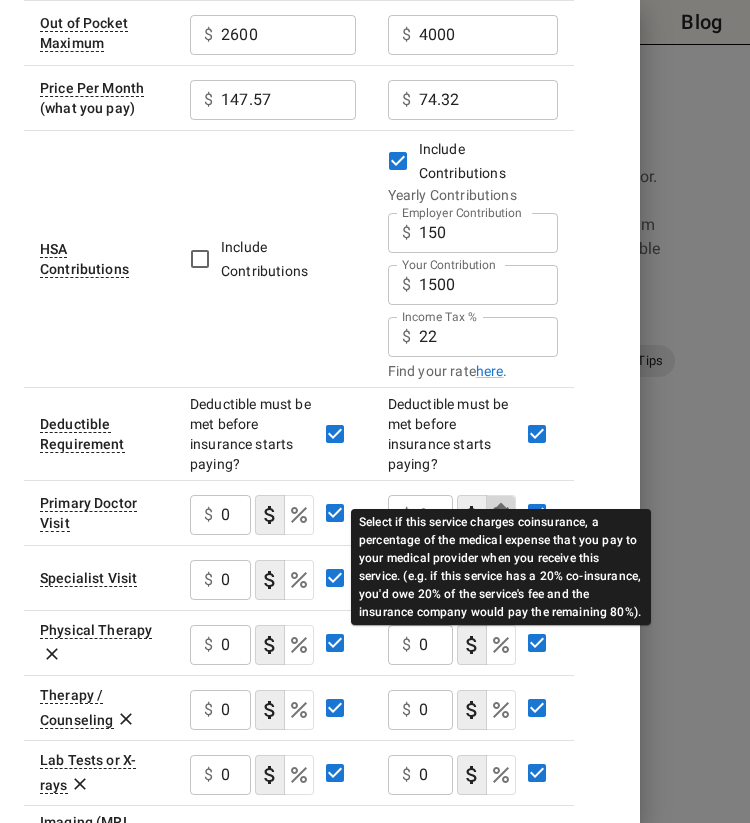 click 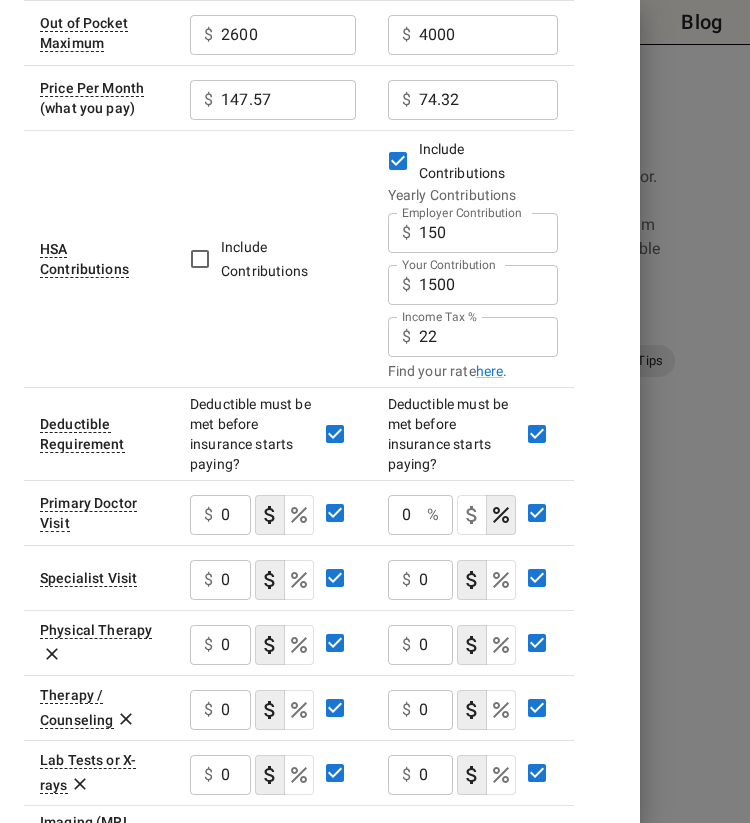 click on "0" at bounding box center [403, 515] 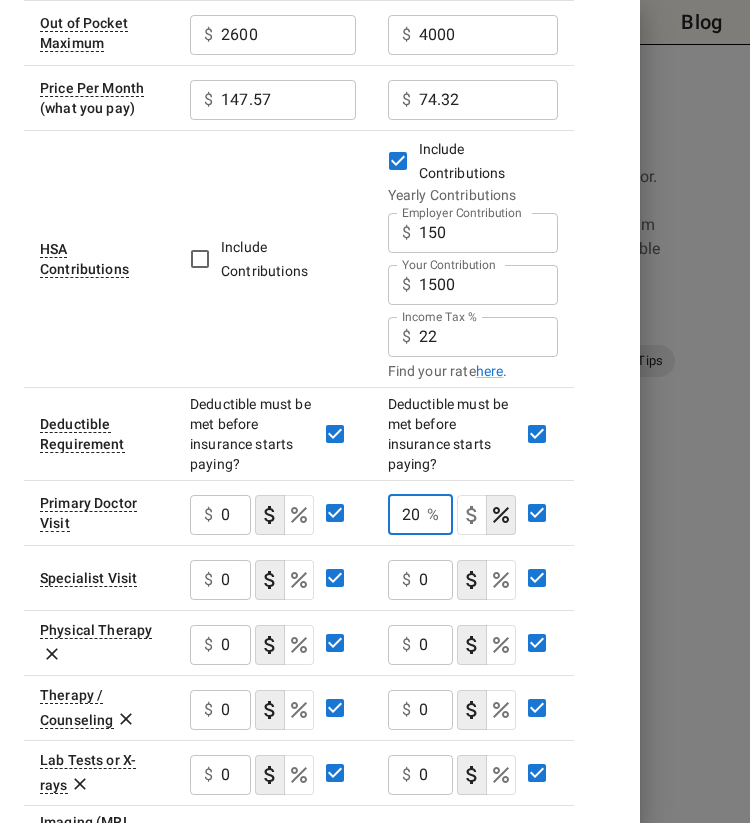 scroll, scrollTop: 0, scrollLeft: 2, axis: horizontal 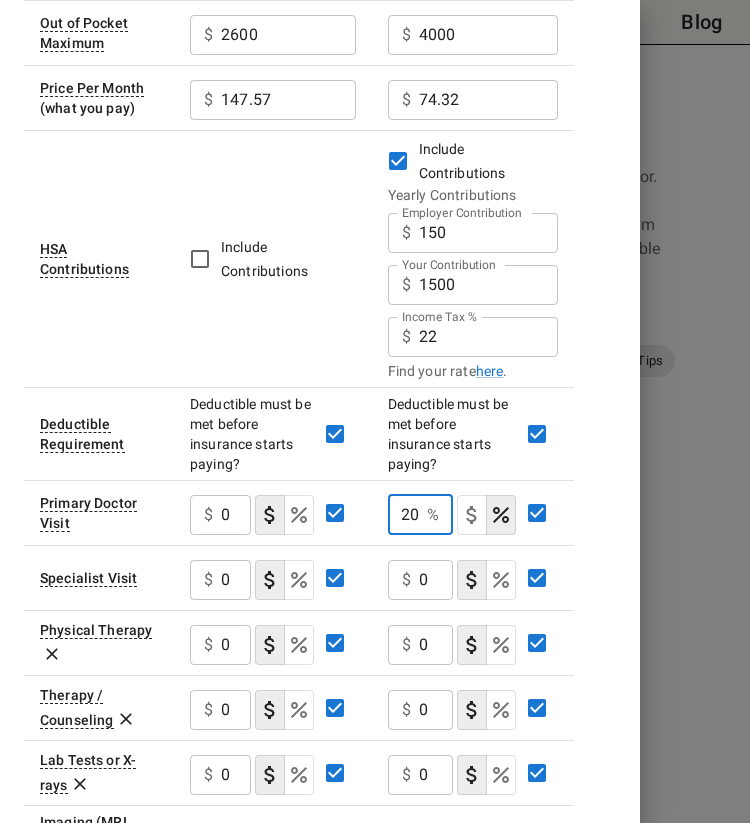 type on "20" 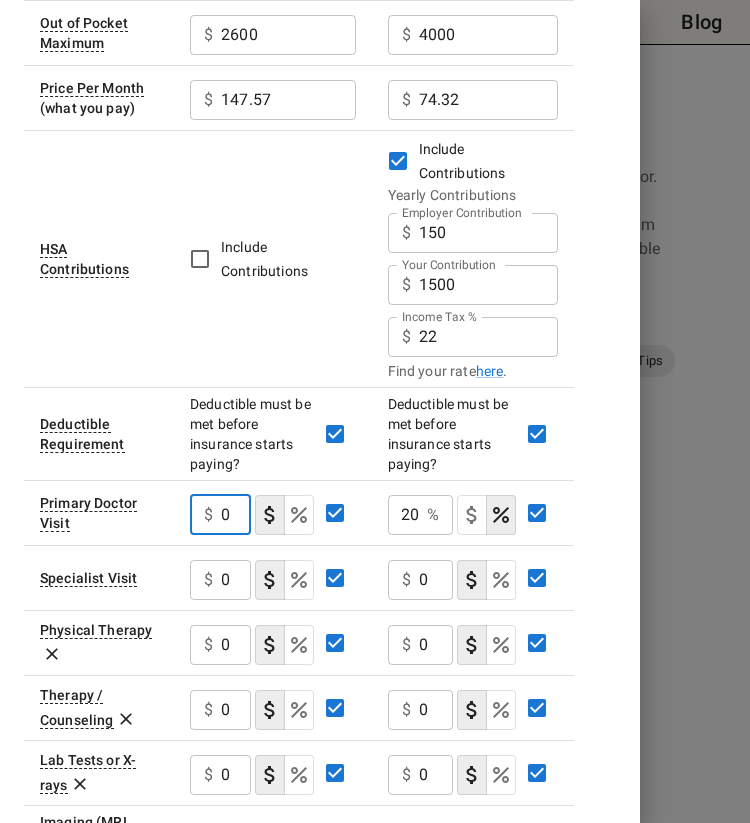 click on "0" at bounding box center [235, 515] 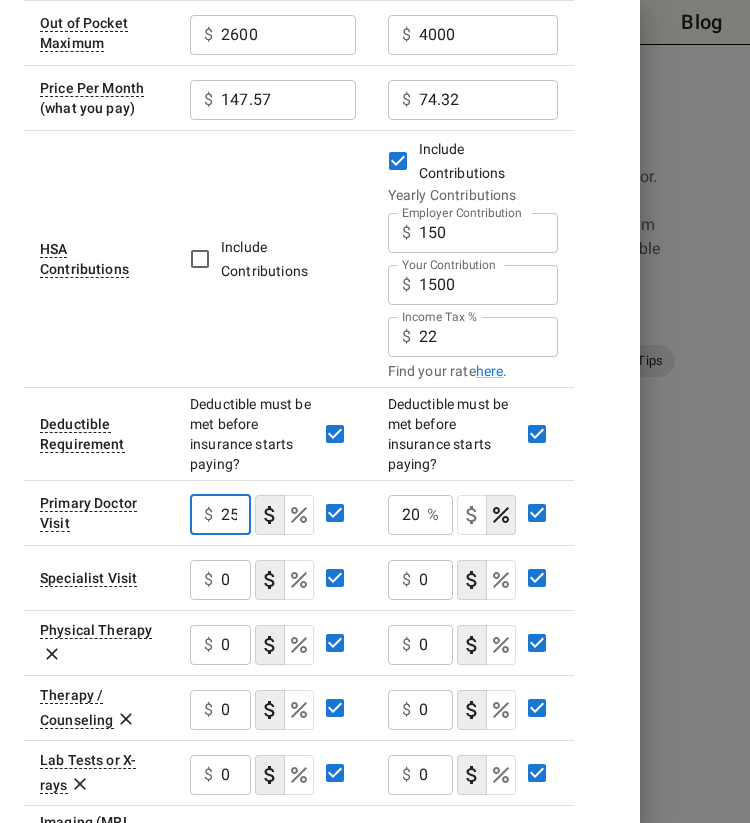 scroll, scrollTop: 0, scrollLeft: 2, axis: horizontal 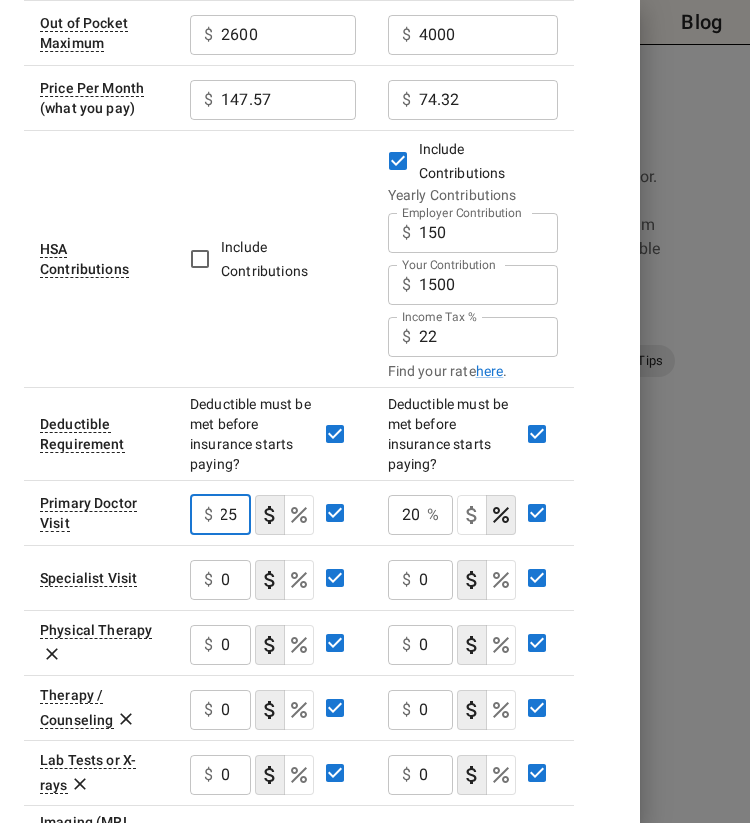 type on "25" 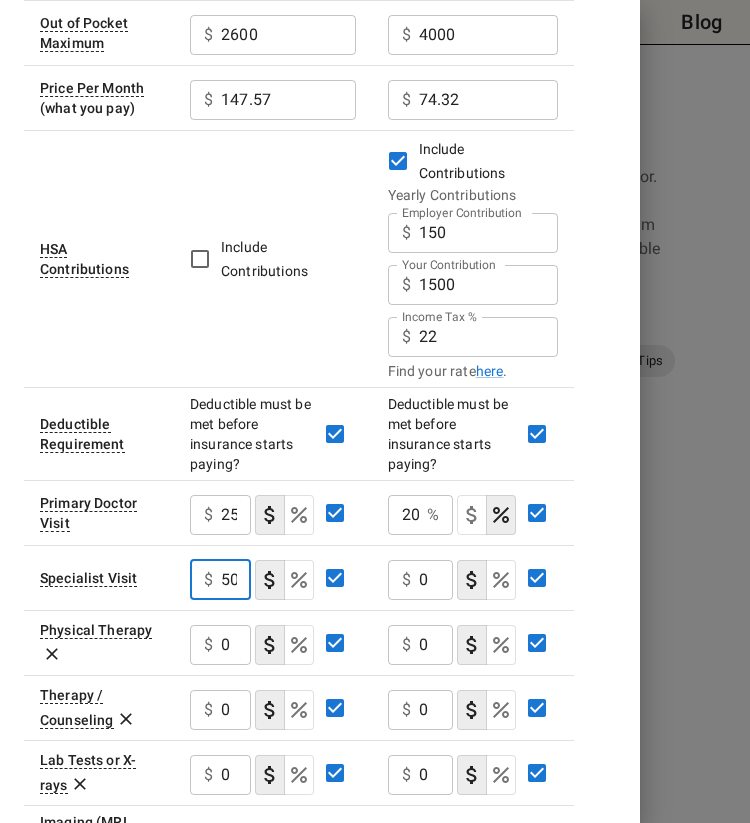 scroll, scrollTop: 0, scrollLeft: 2, axis: horizontal 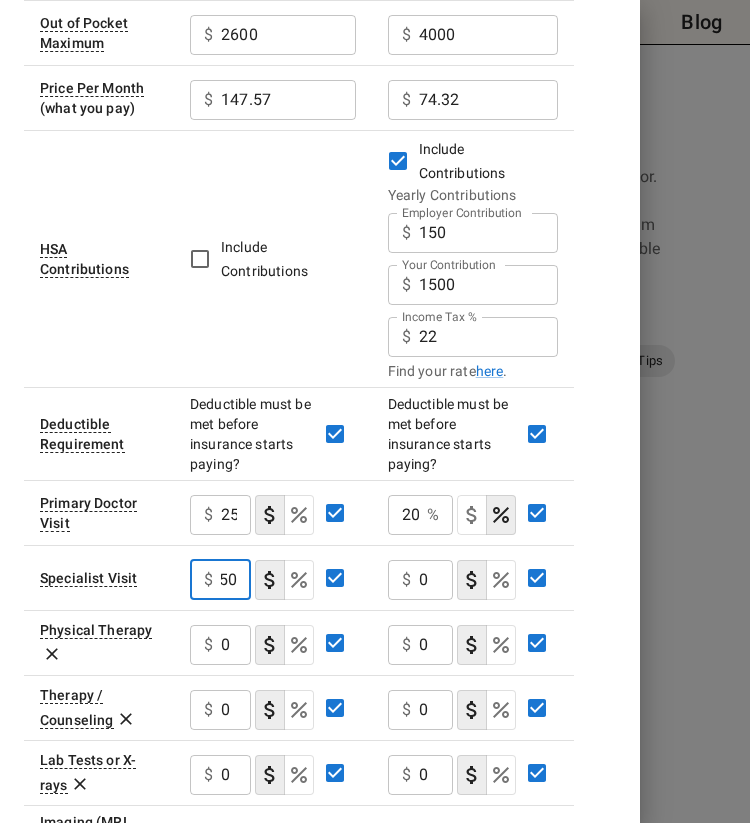 type on "50" 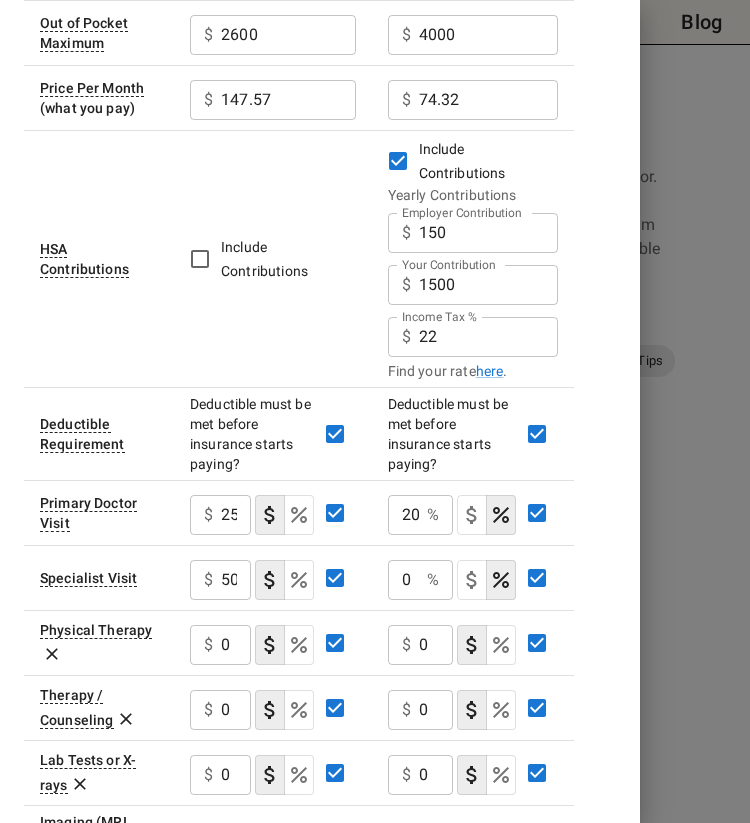 click on "%" at bounding box center [433, 580] 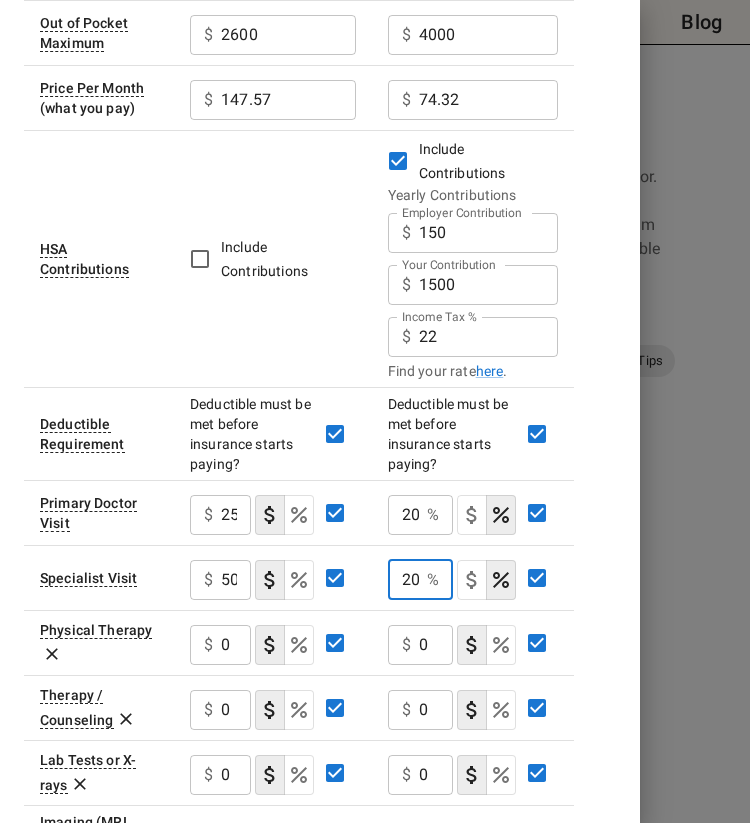 scroll, scrollTop: 0, scrollLeft: 2, axis: horizontal 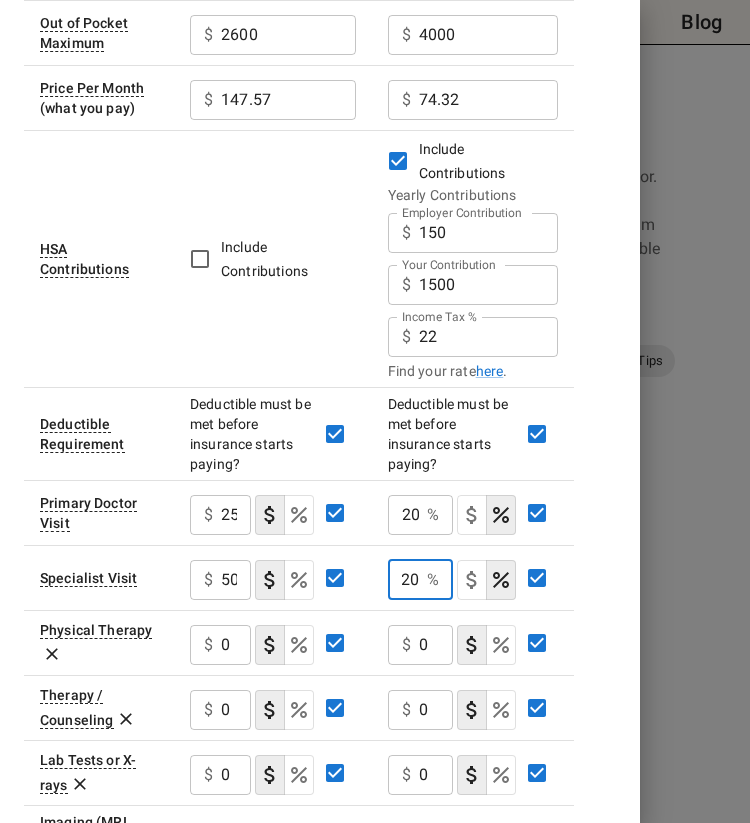 type on "20" 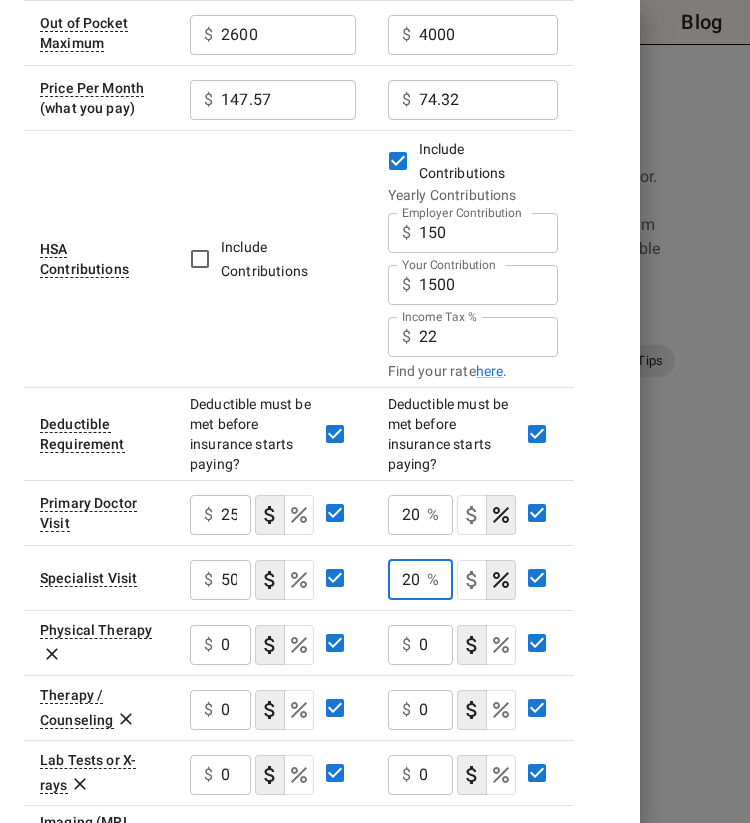 click on "0" at bounding box center [235, 515] 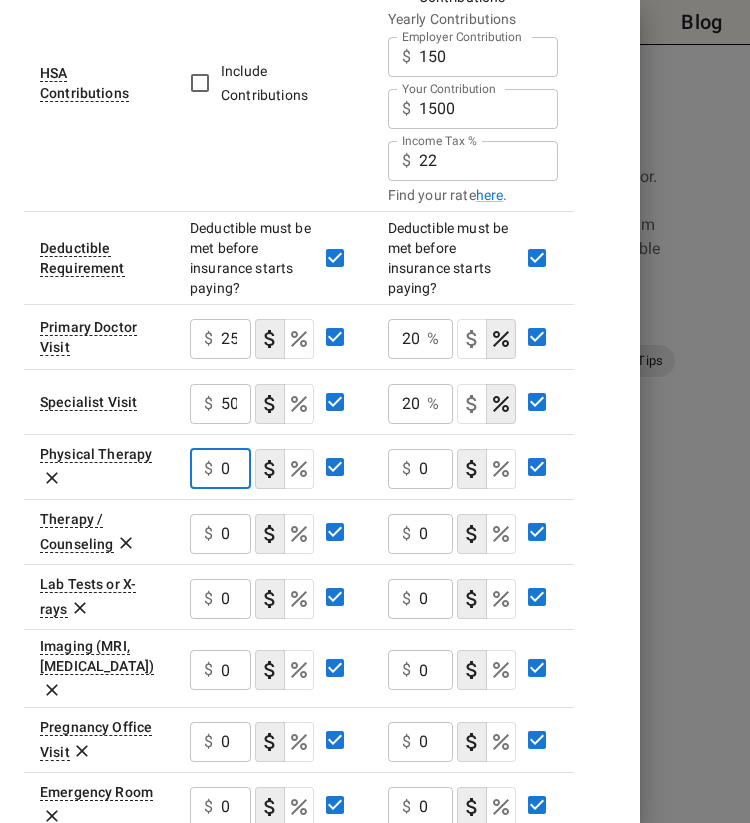 scroll, scrollTop: 487, scrollLeft: 0, axis: vertical 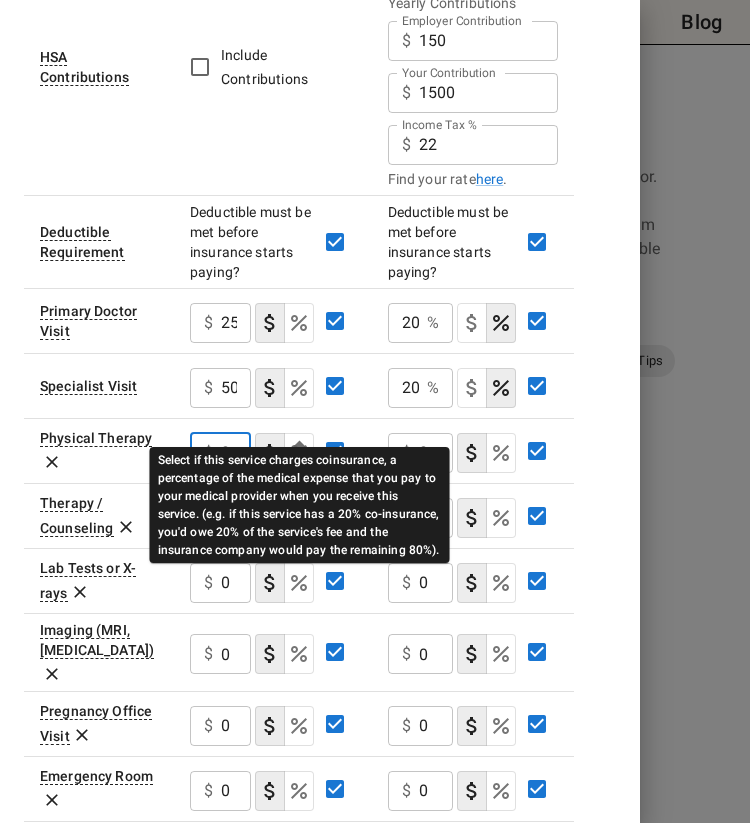 click 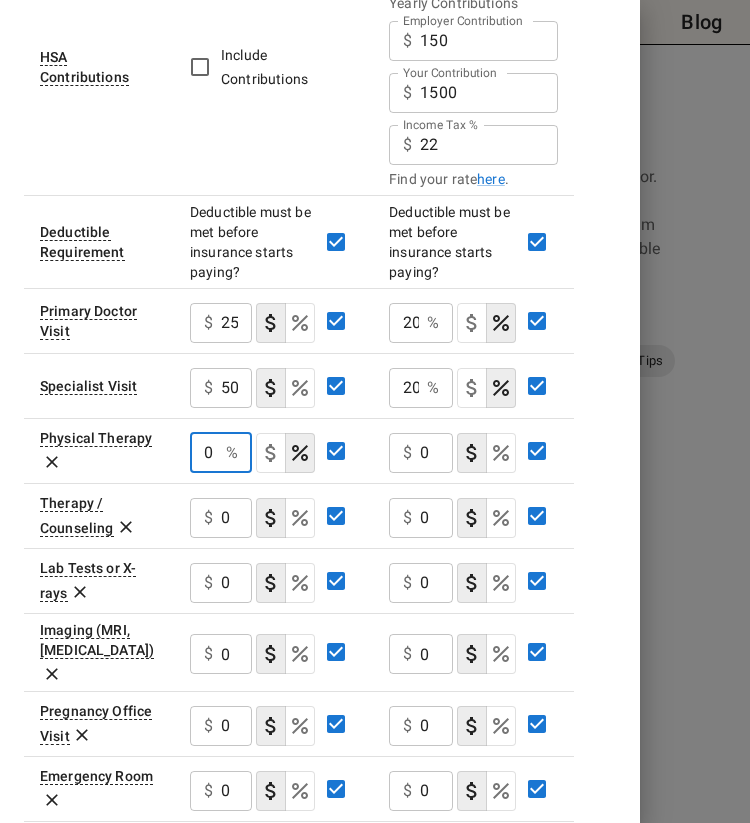 click on "0" at bounding box center [204, 453] 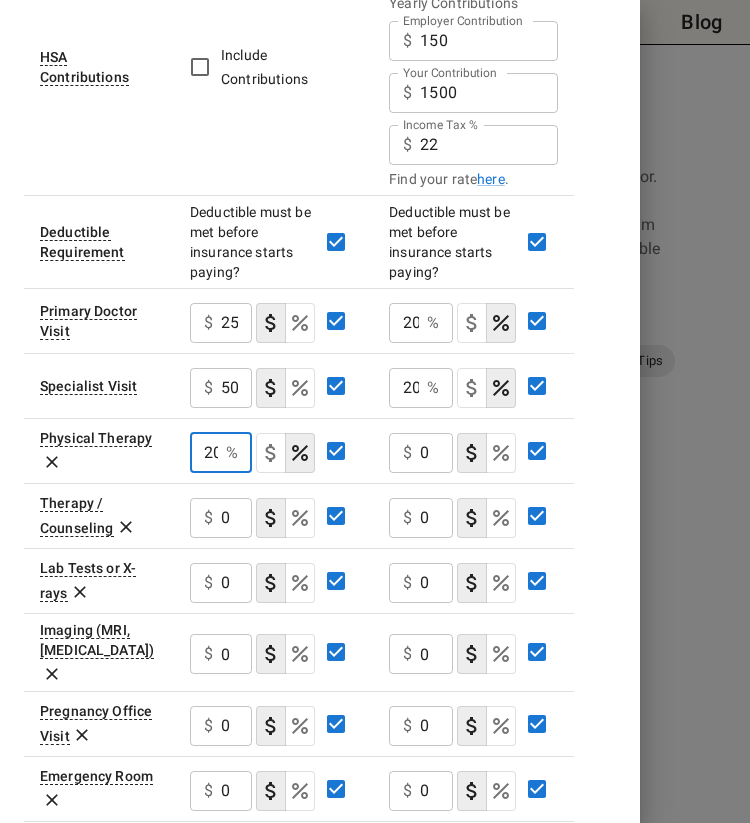 scroll, scrollTop: 0, scrollLeft: 3, axis: horizontal 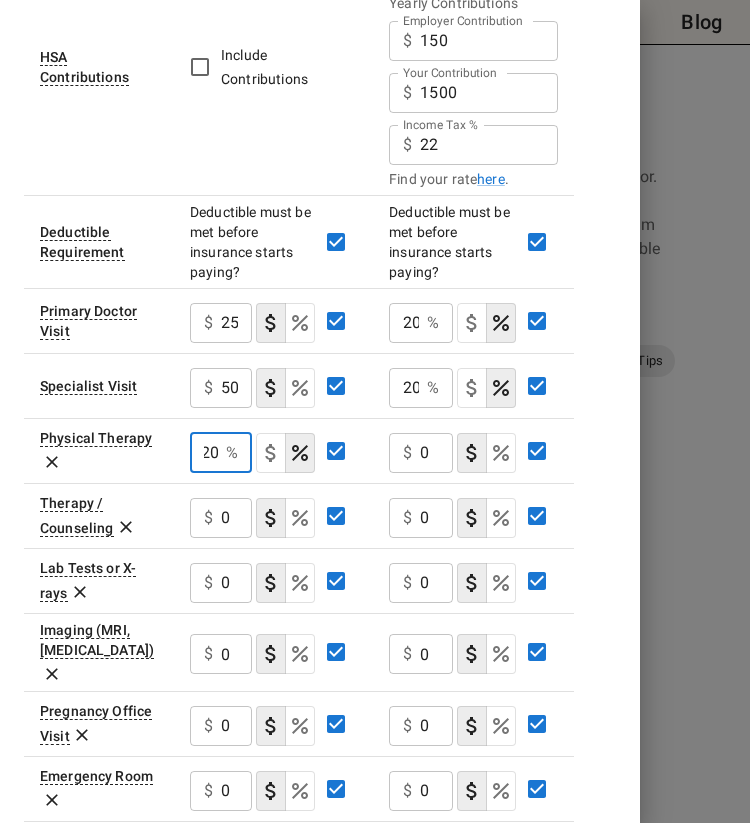 type on "20" 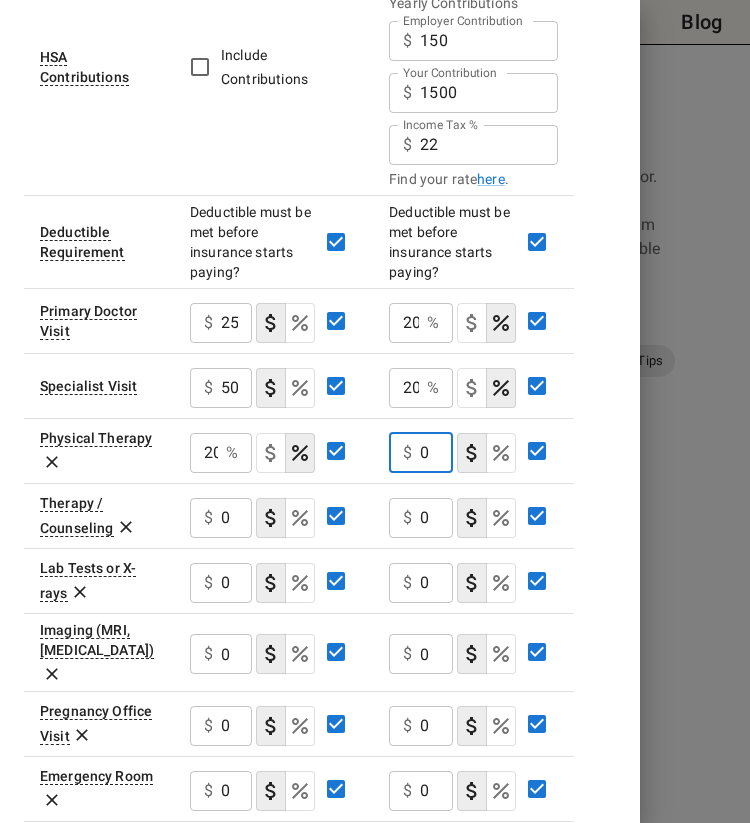 click 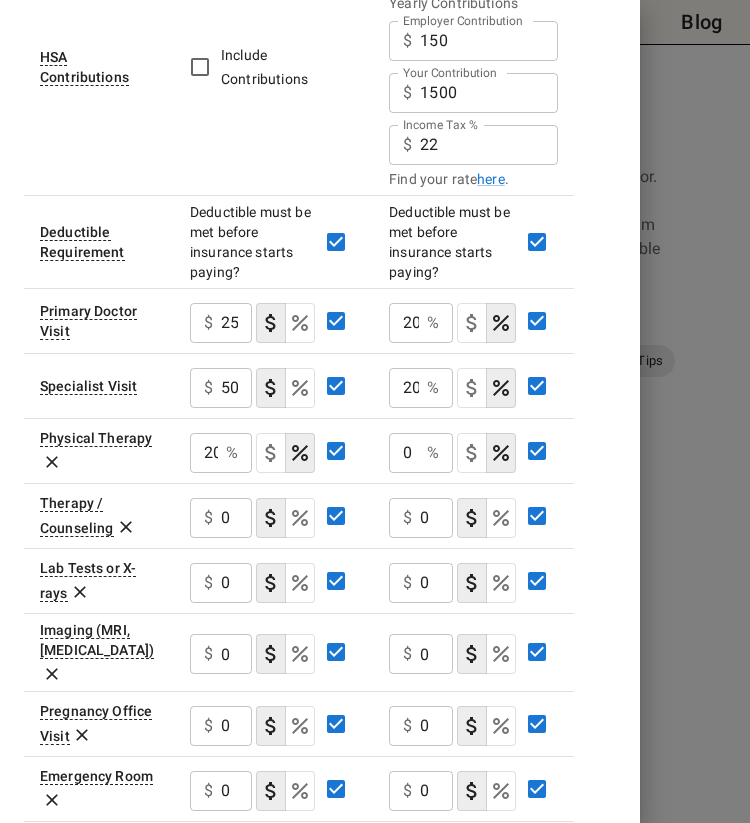 click on "%" at bounding box center (433, 453) 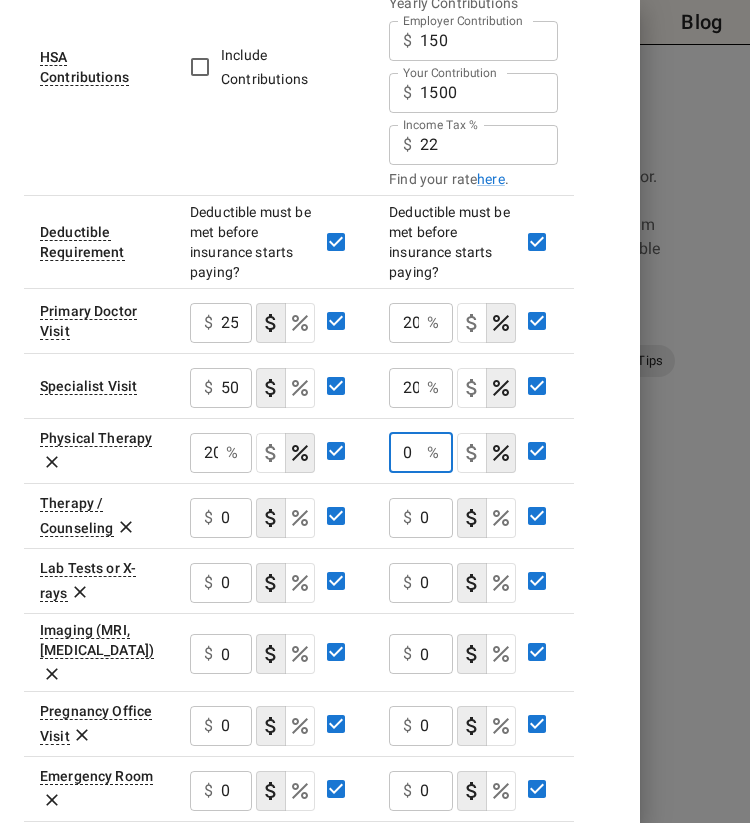 click on "0" at bounding box center [404, 453] 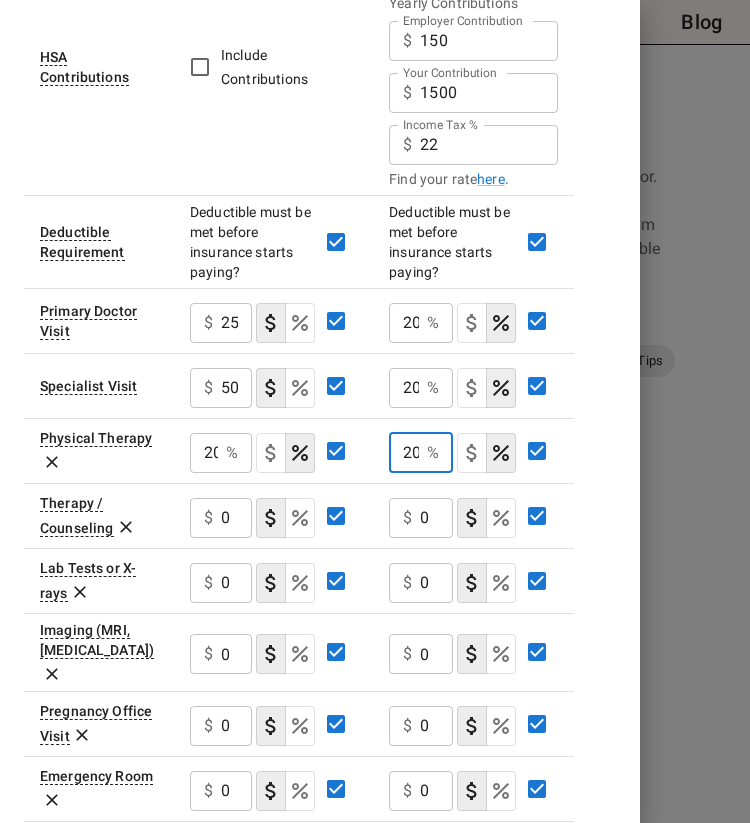 scroll, scrollTop: 0, scrollLeft: 3, axis: horizontal 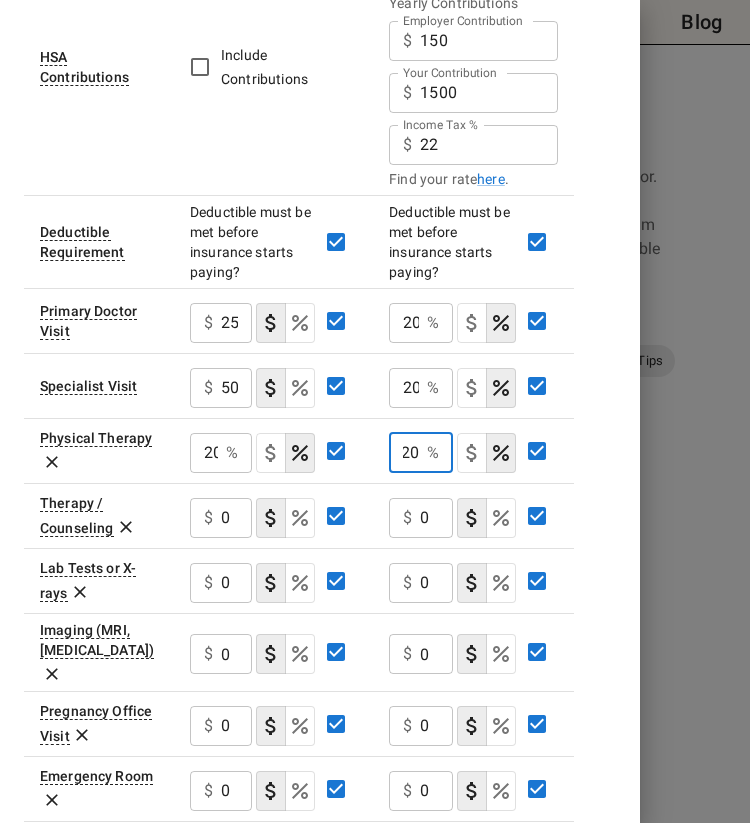 type on "20" 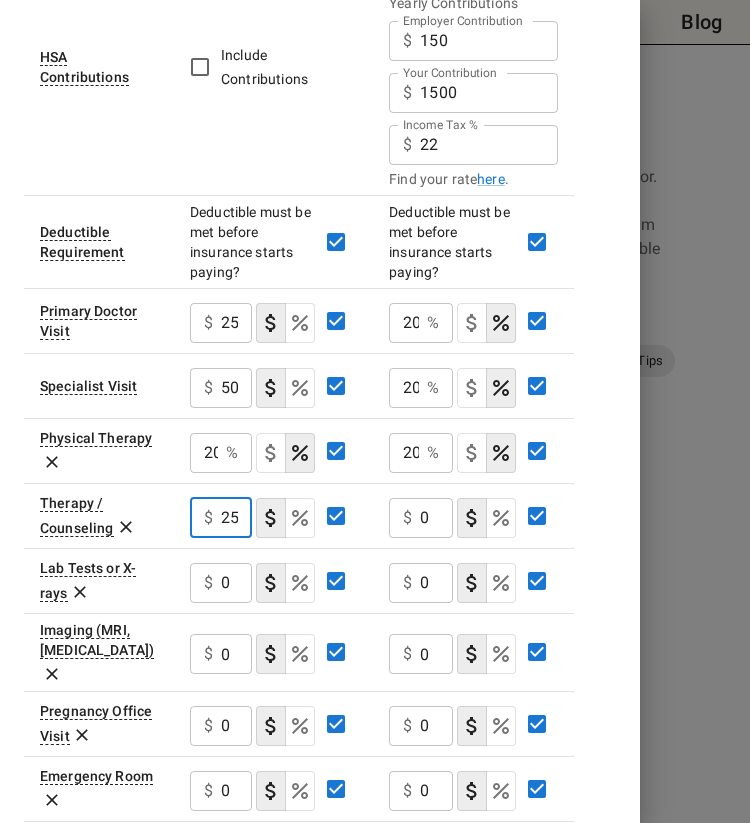 type on "25" 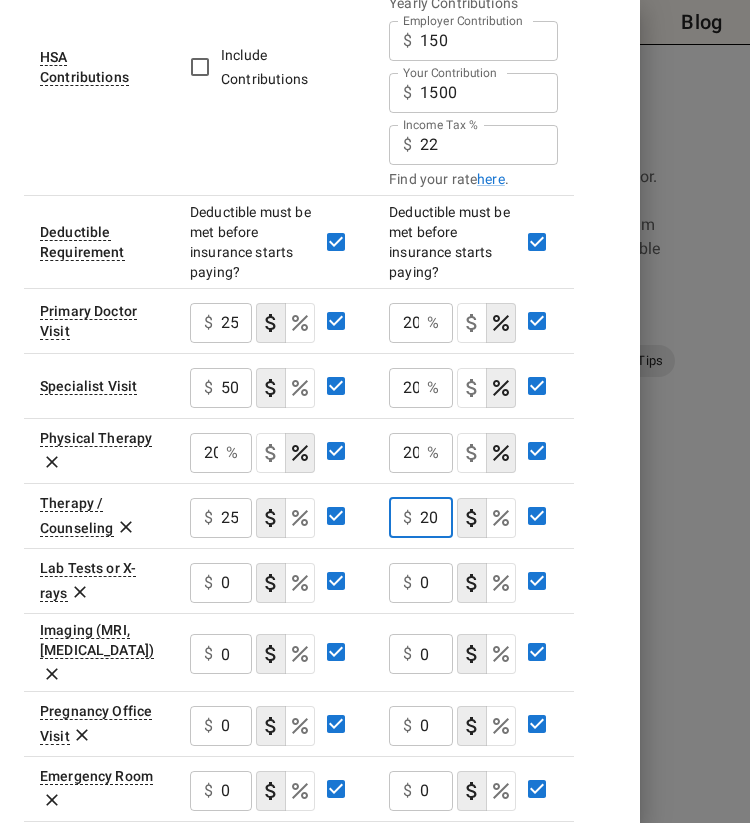 scroll, scrollTop: 0, scrollLeft: 0, axis: both 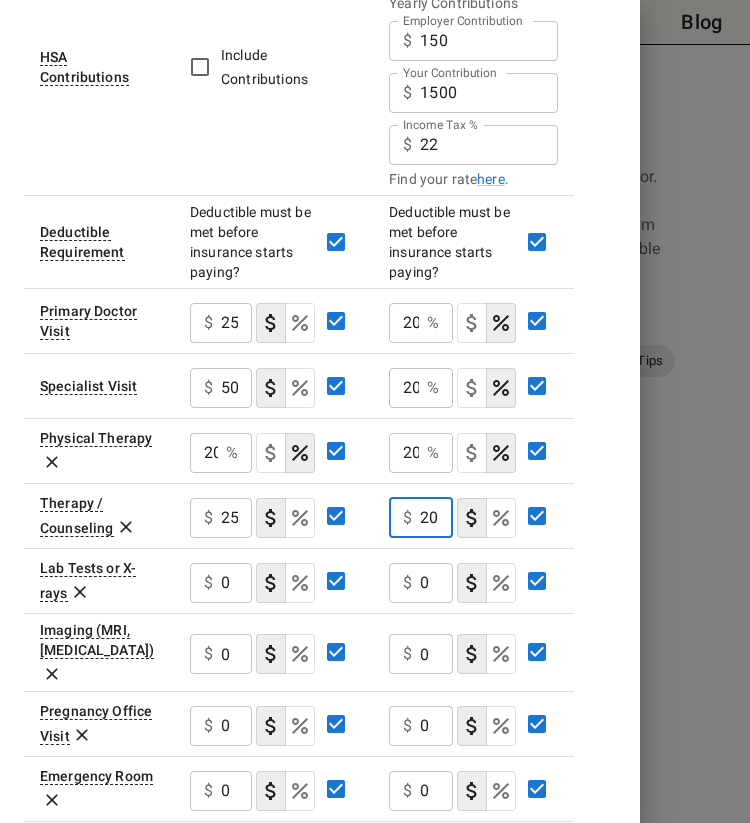 type on "20" 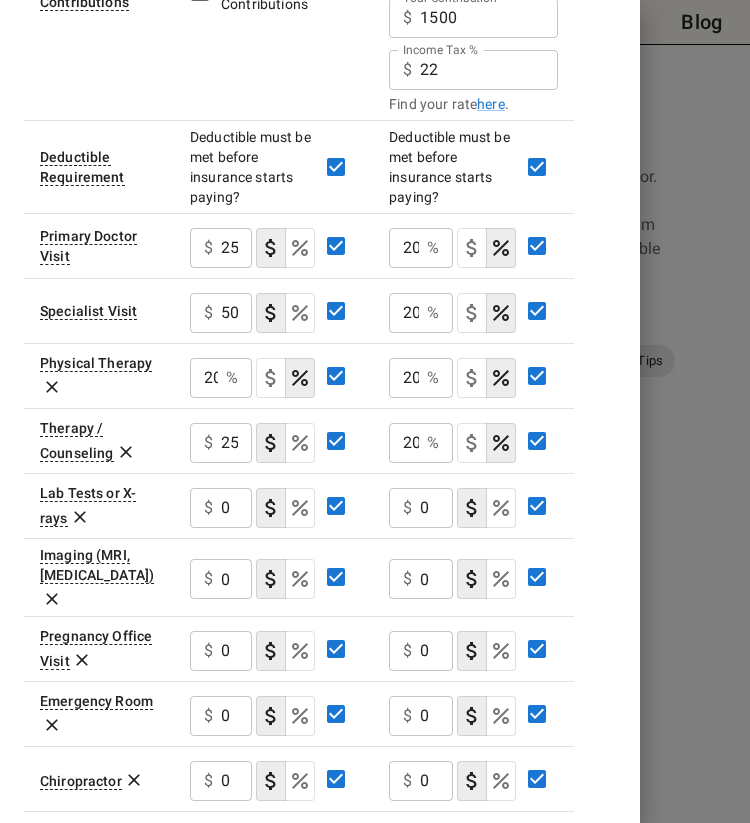 scroll, scrollTop: 567, scrollLeft: 0, axis: vertical 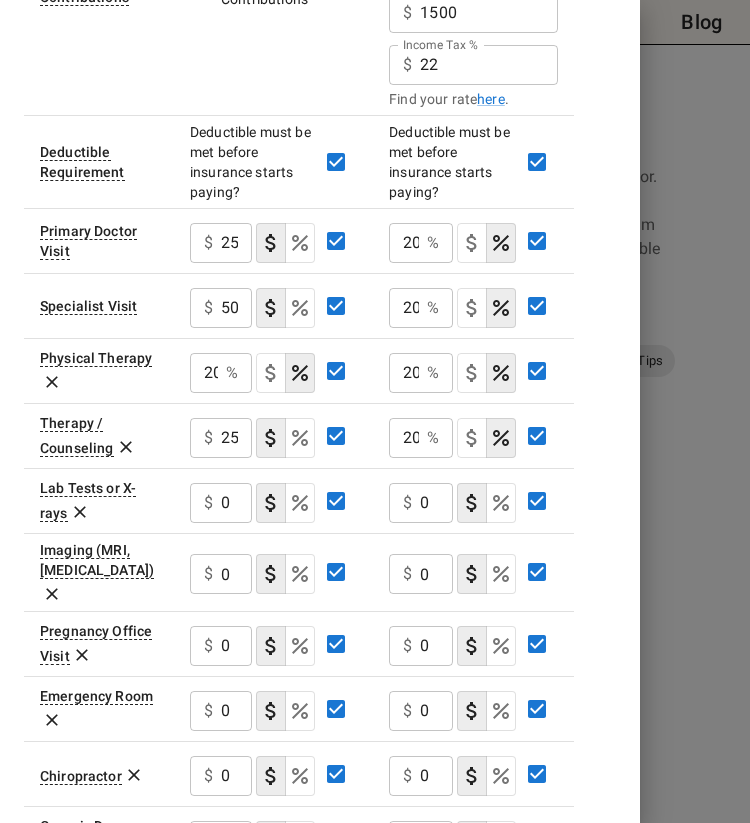 click on "0" at bounding box center (236, 243) 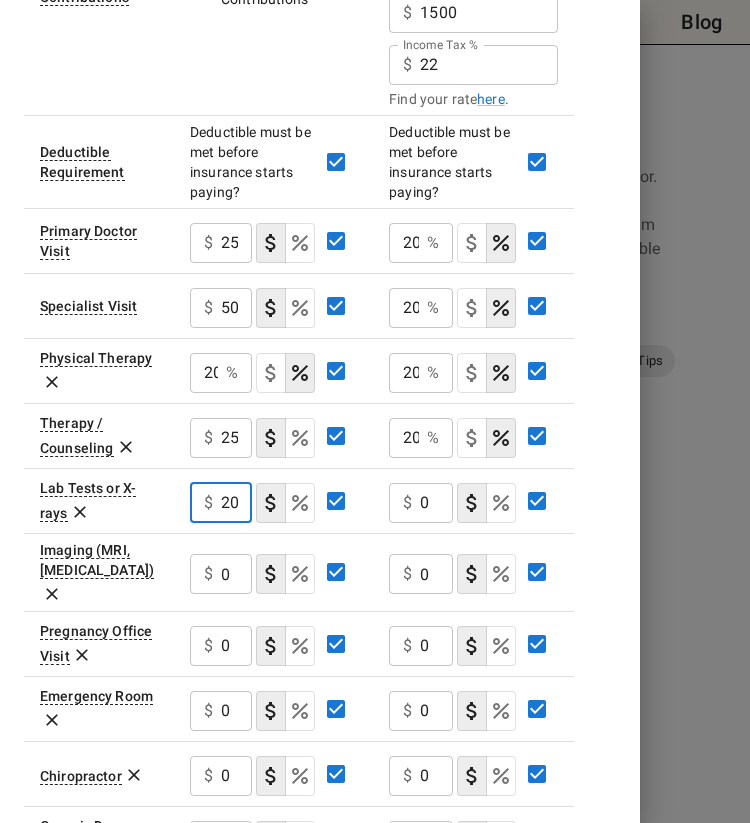type on "20" 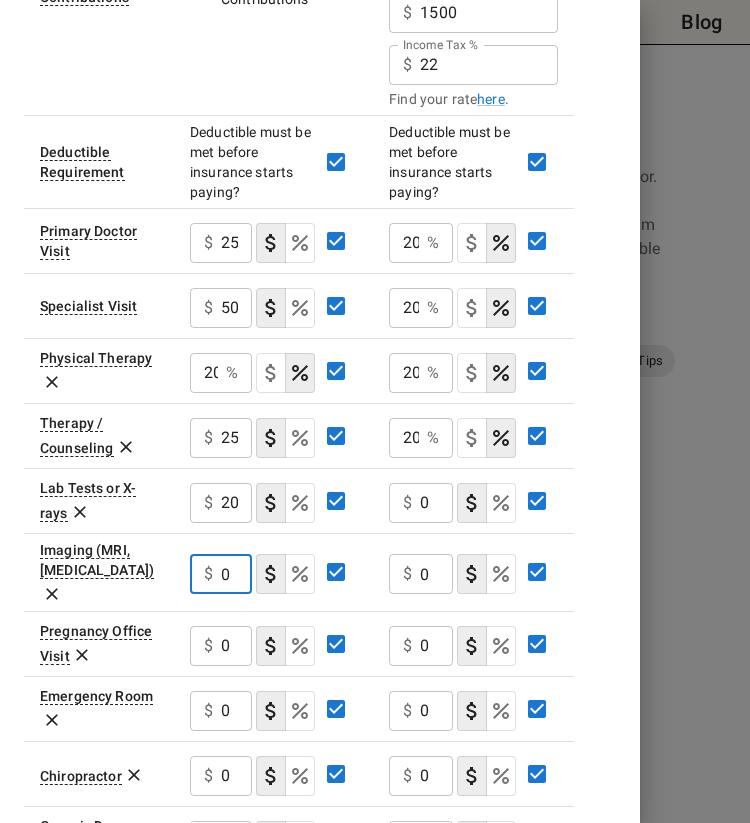 click 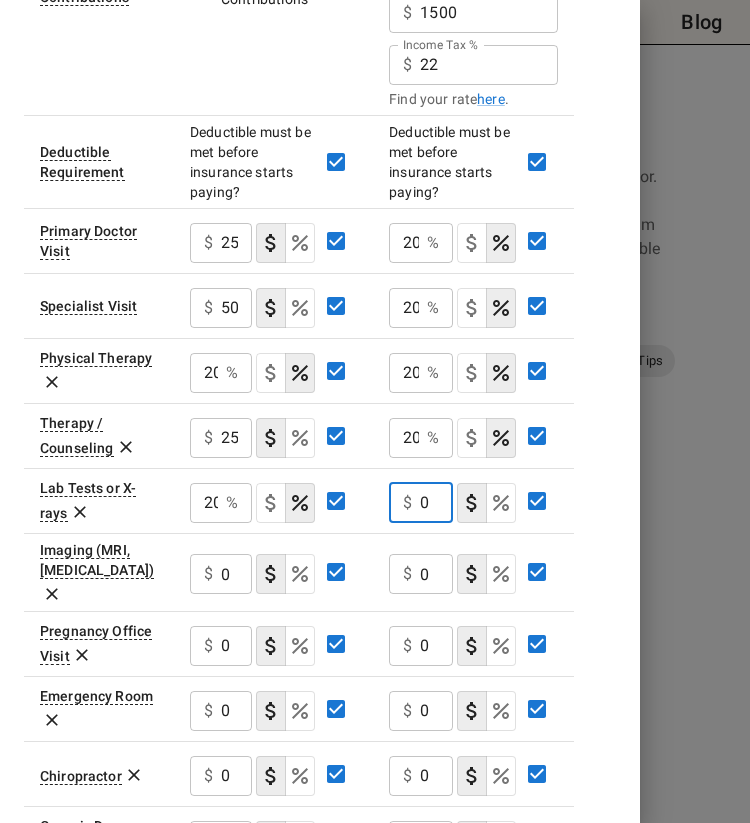 click on "0" at bounding box center [436, 503] 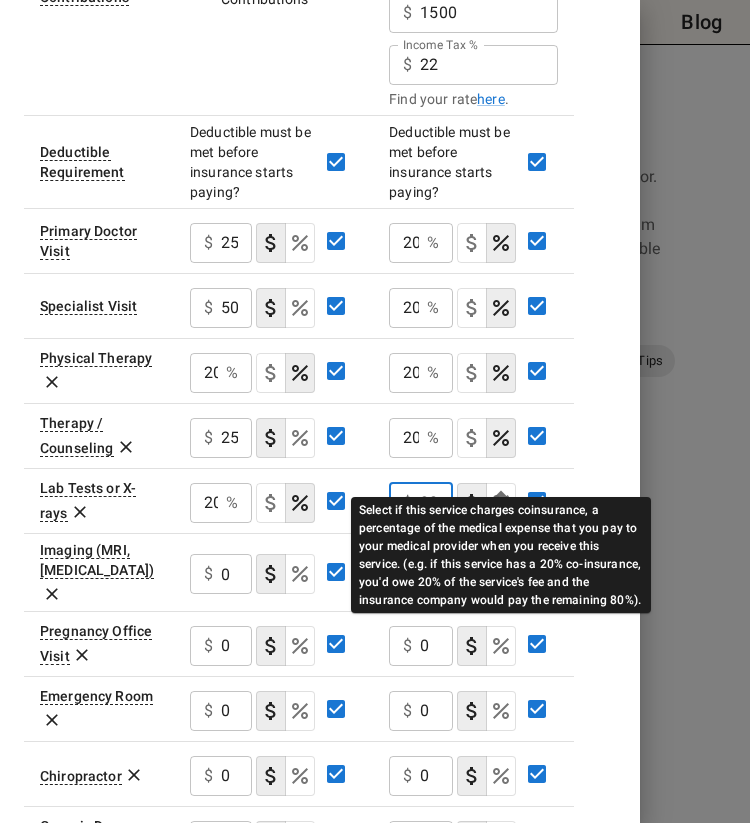 type on "20" 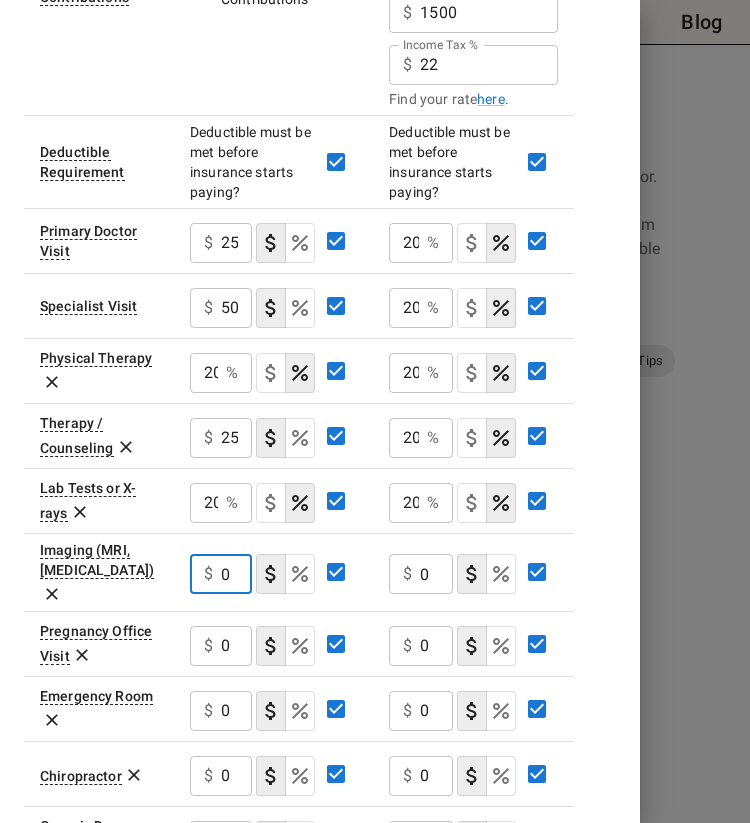 click on "0" at bounding box center [236, 574] 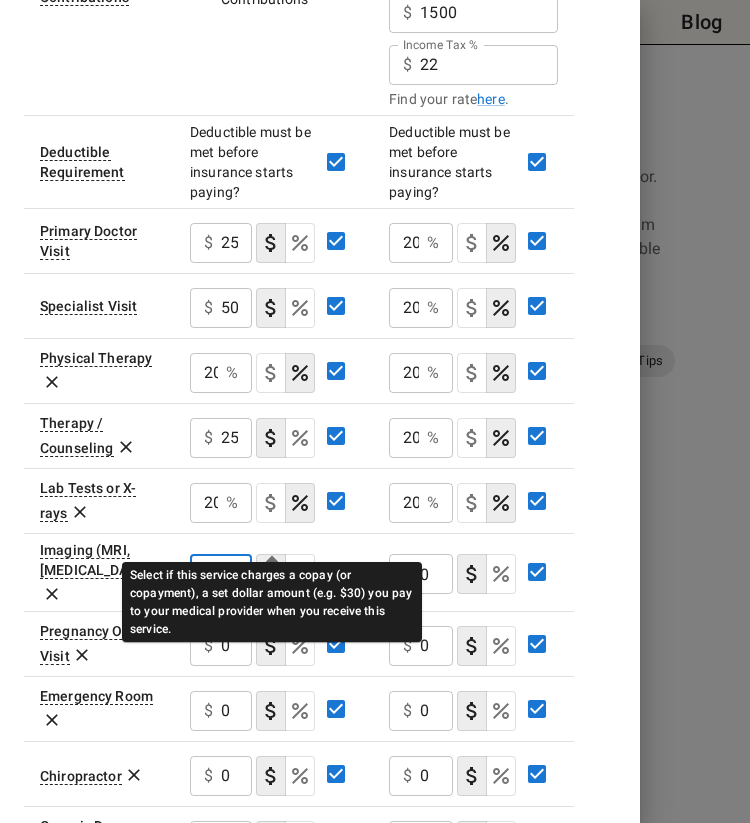 type on "20" 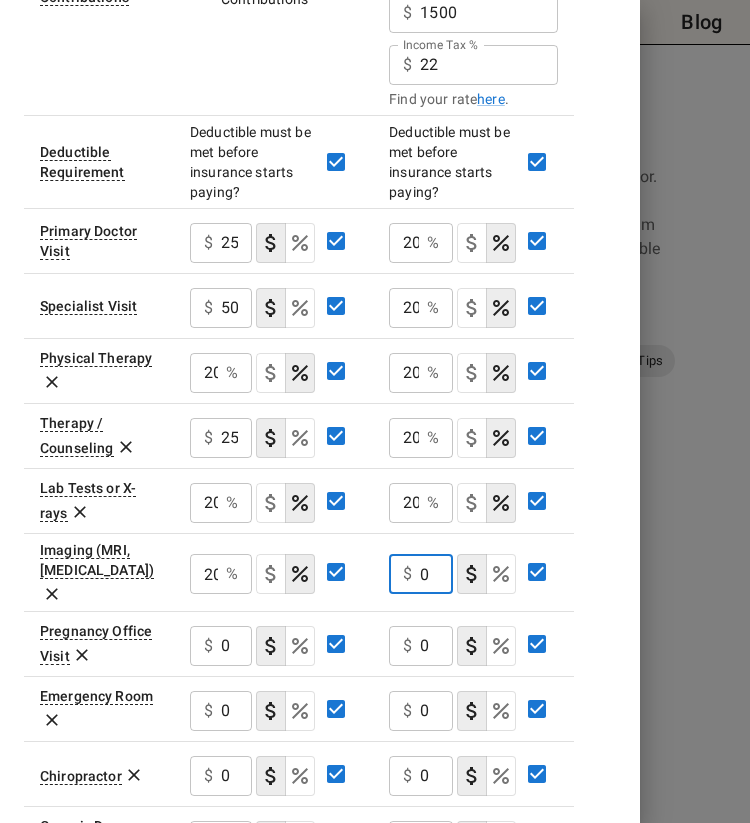click on "0" at bounding box center [436, 574] 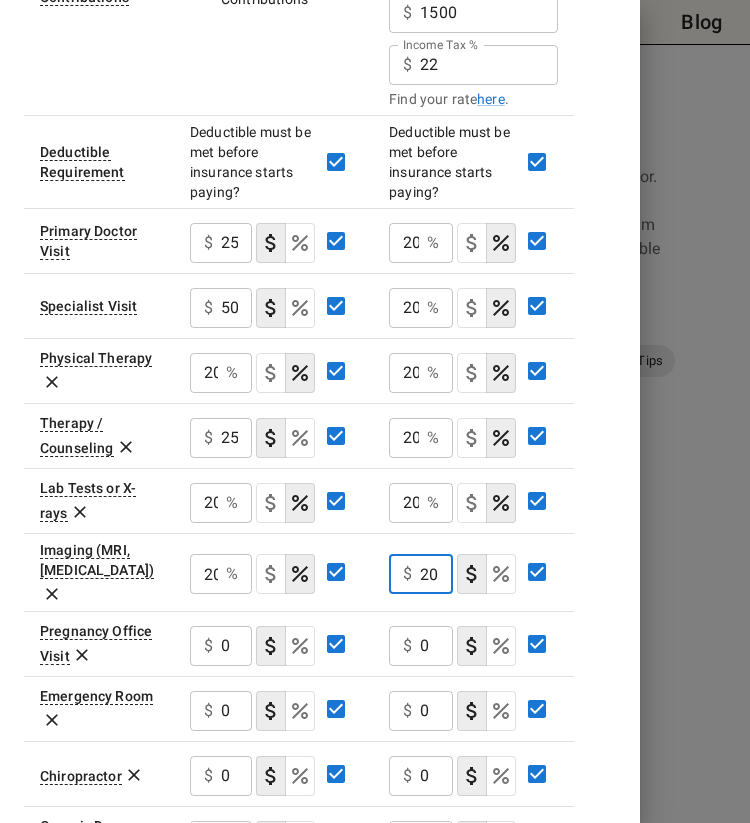 scroll, scrollTop: 0, scrollLeft: 0, axis: both 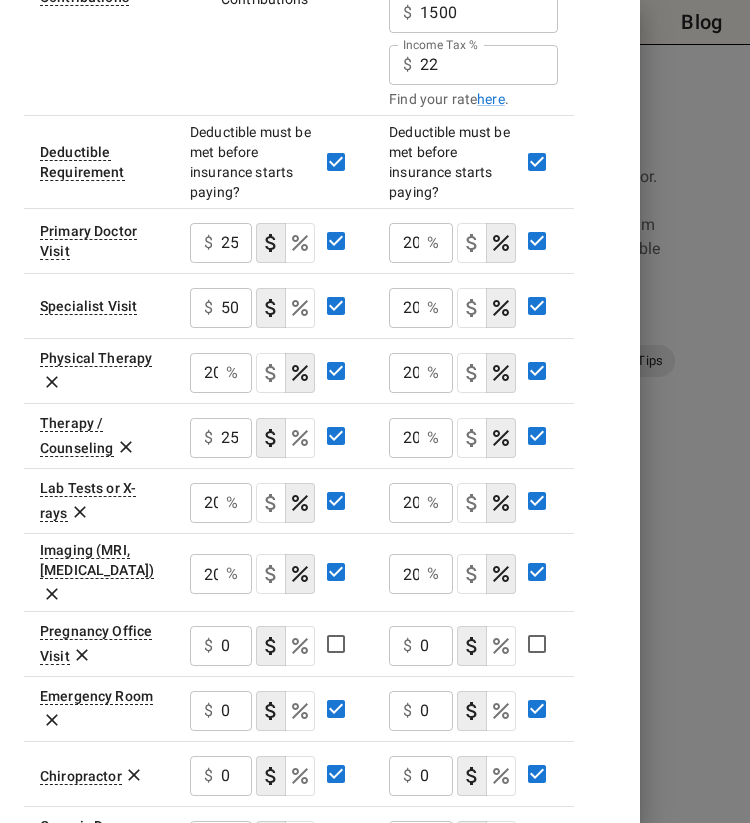 click on "0" at bounding box center [236, 243] 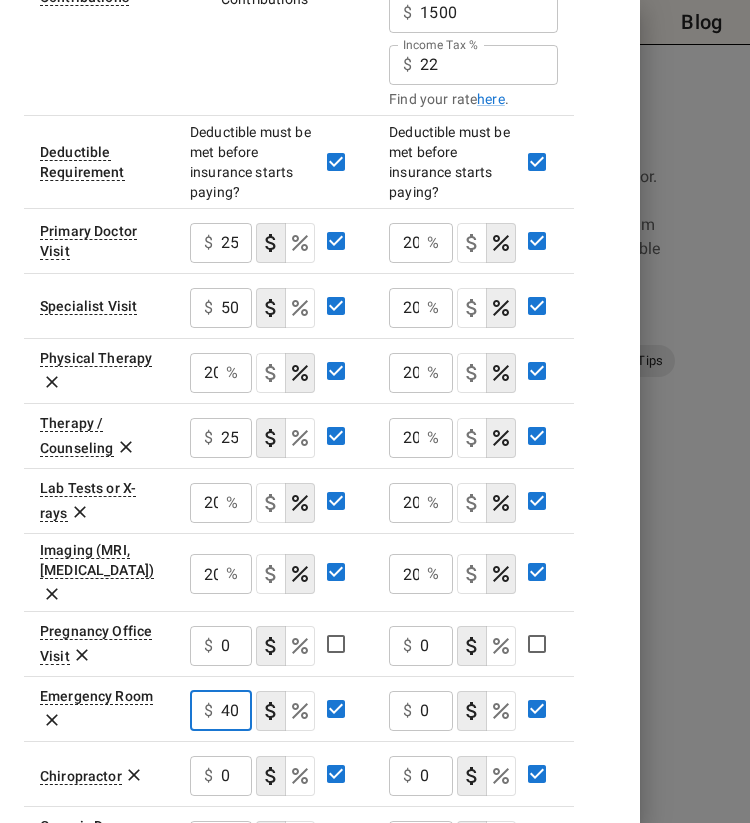 scroll, scrollTop: 0, scrollLeft: 9, axis: horizontal 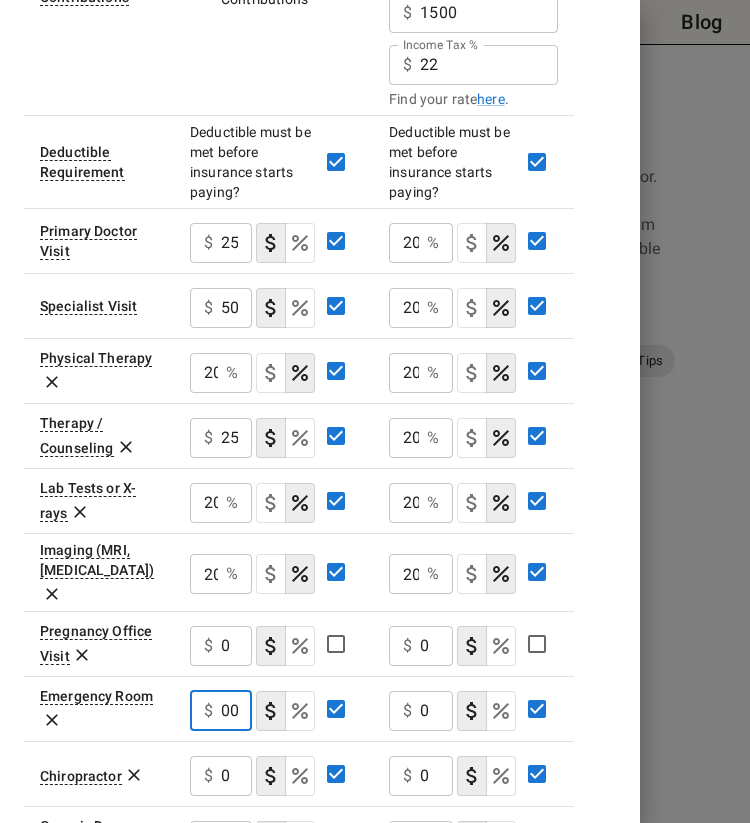 type on "400" 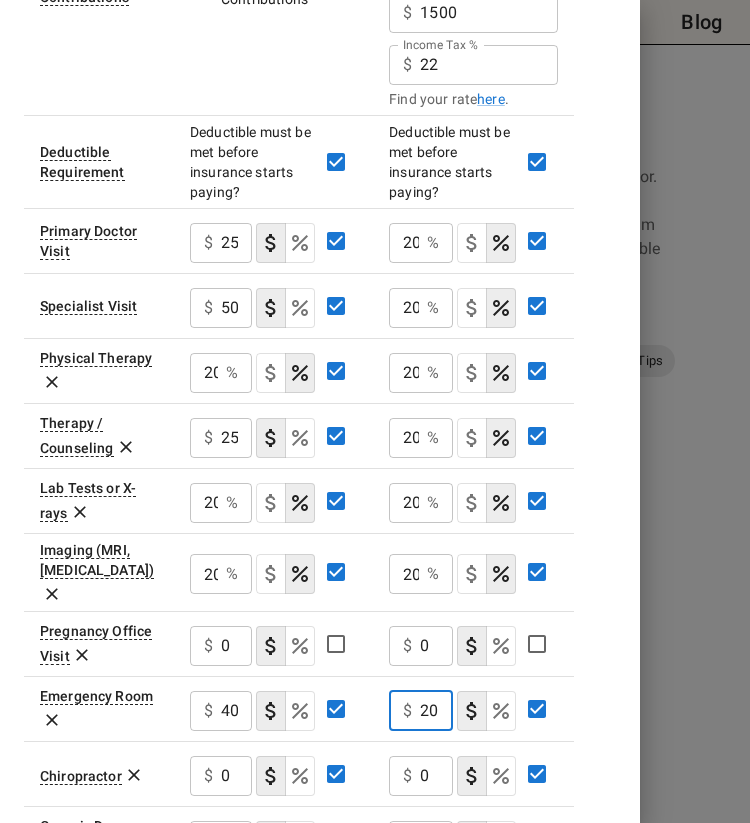 scroll, scrollTop: 0, scrollLeft: 0, axis: both 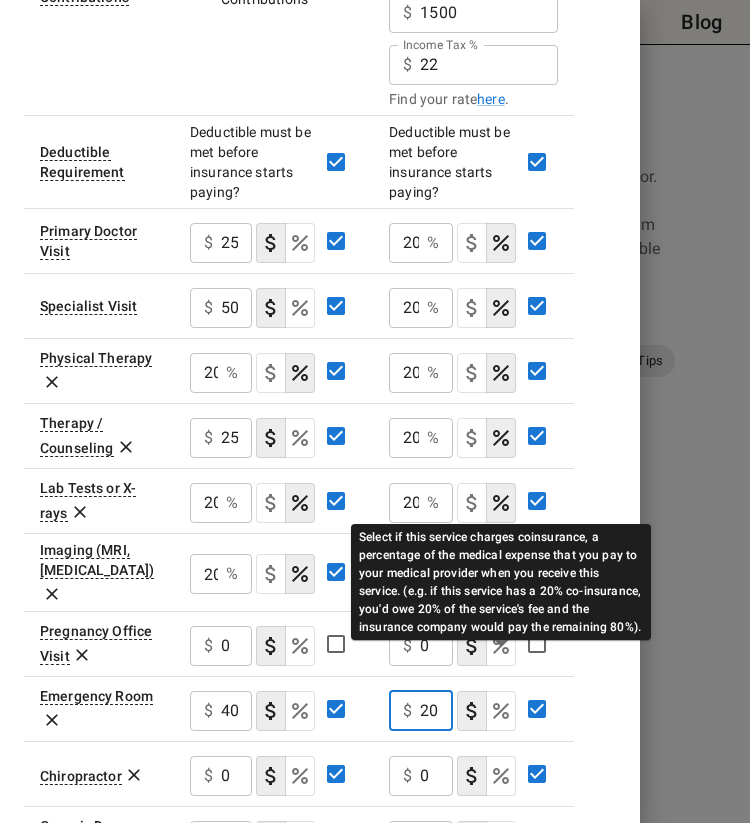 type on "20" 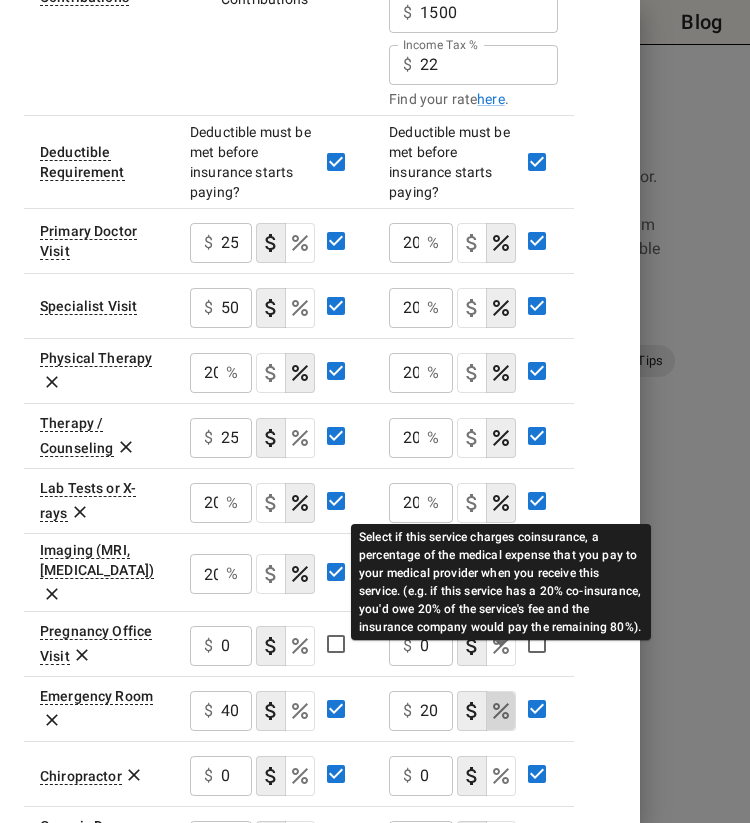 click 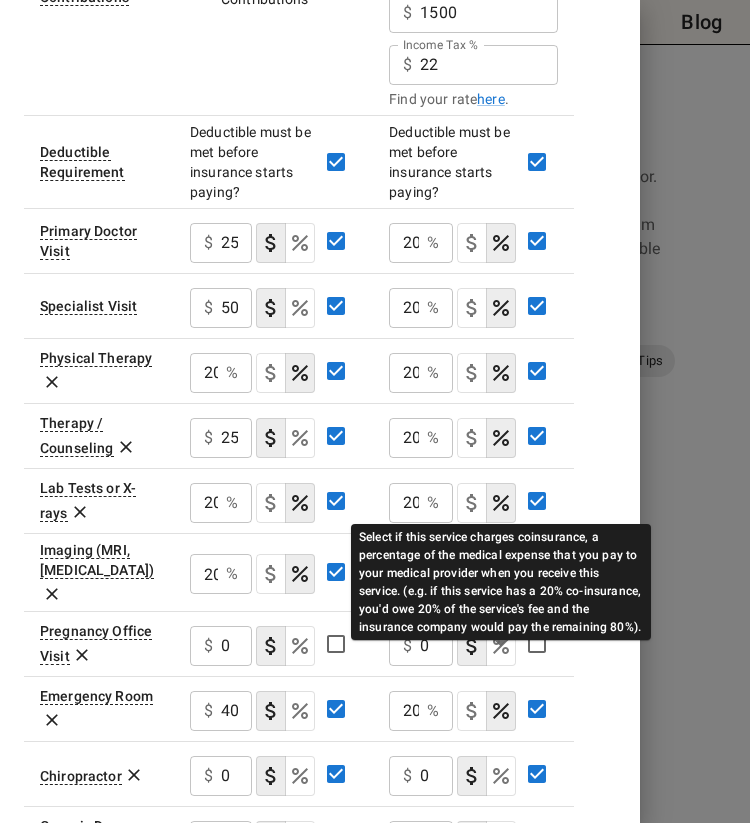 scroll, scrollTop: 631, scrollLeft: 0, axis: vertical 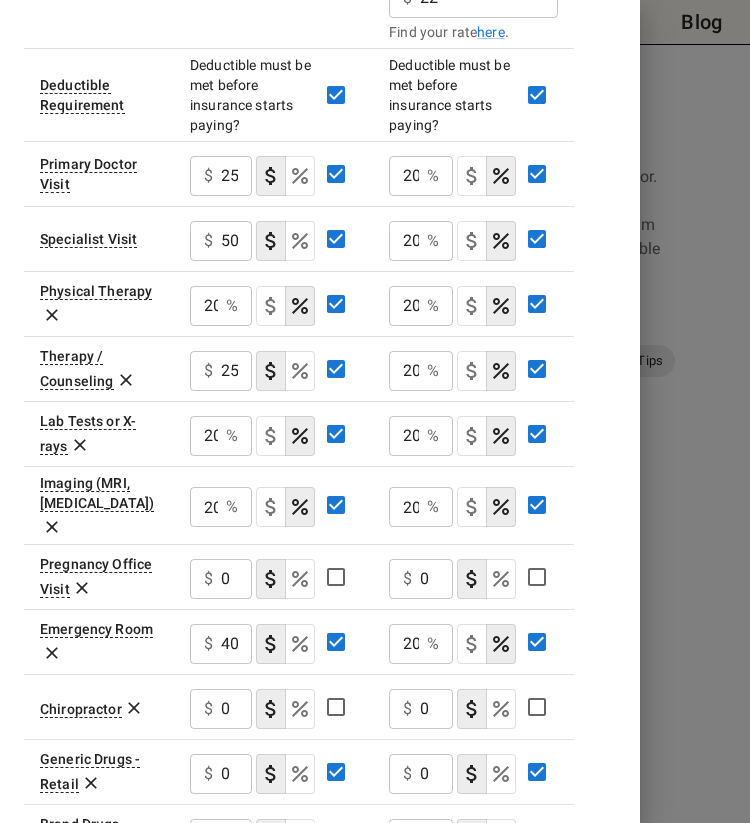 click on "0" at bounding box center (236, 176) 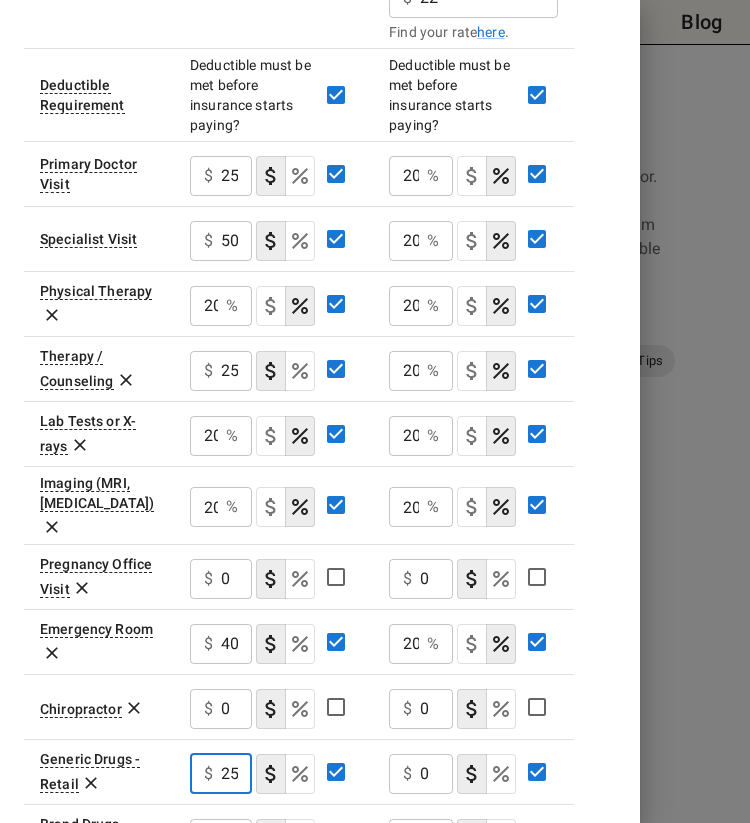 scroll, scrollTop: 0, scrollLeft: 0, axis: both 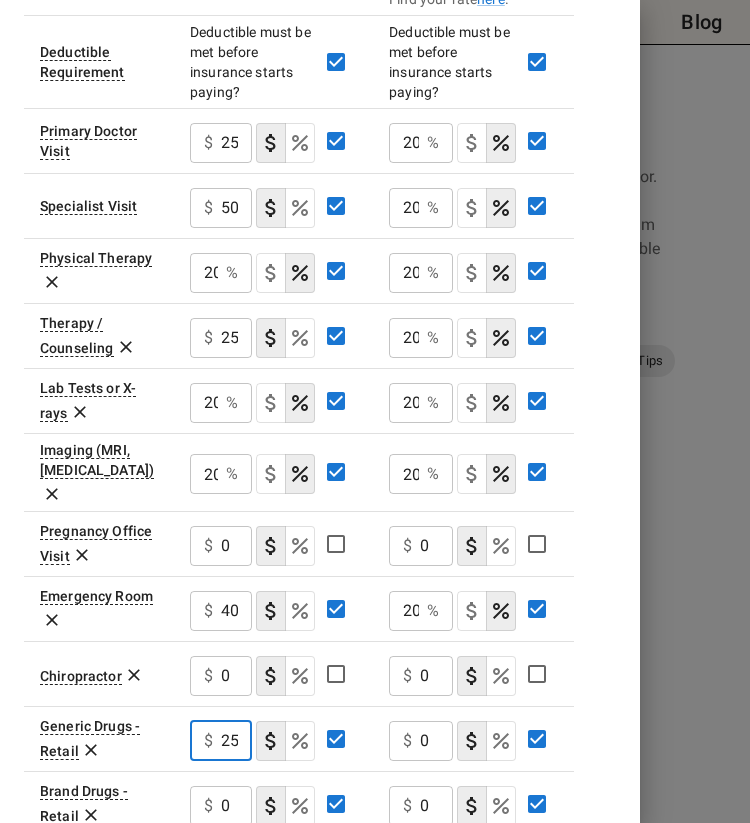 type on "25" 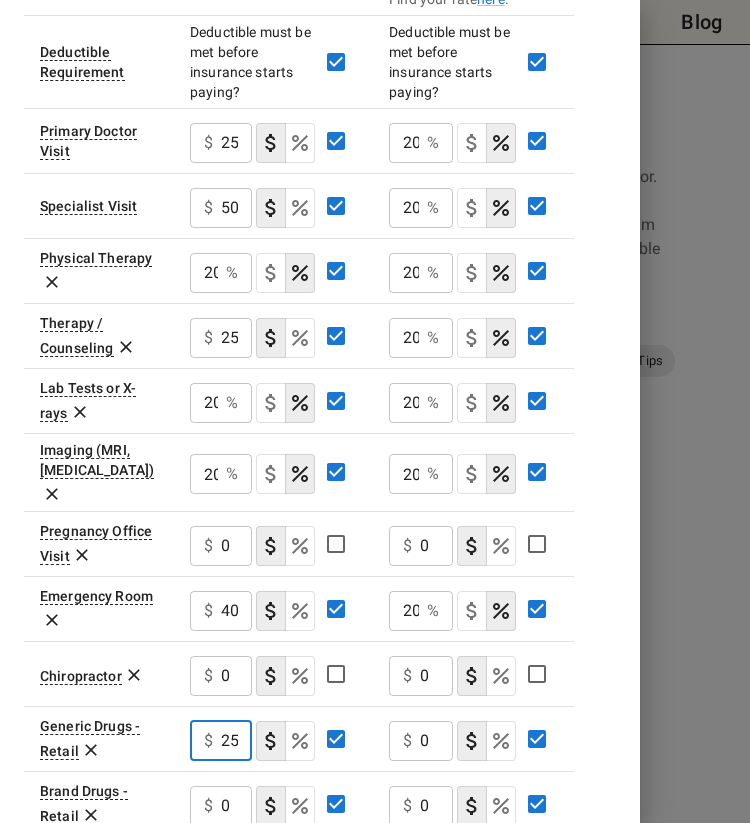 scroll, scrollTop: 0, scrollLeft: 0, axis: both 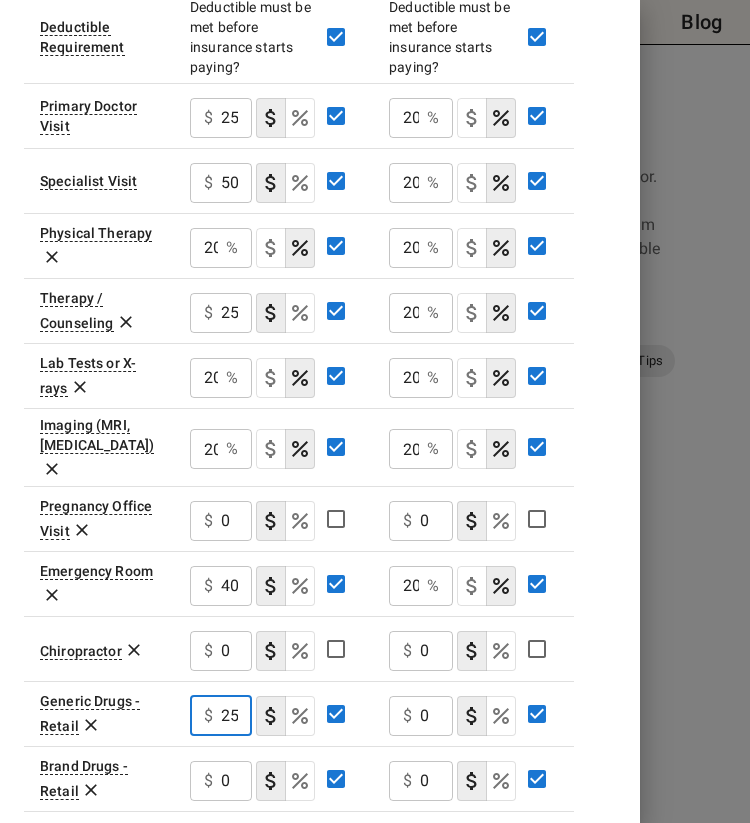 click on "0" at bounding box center [236, 118] 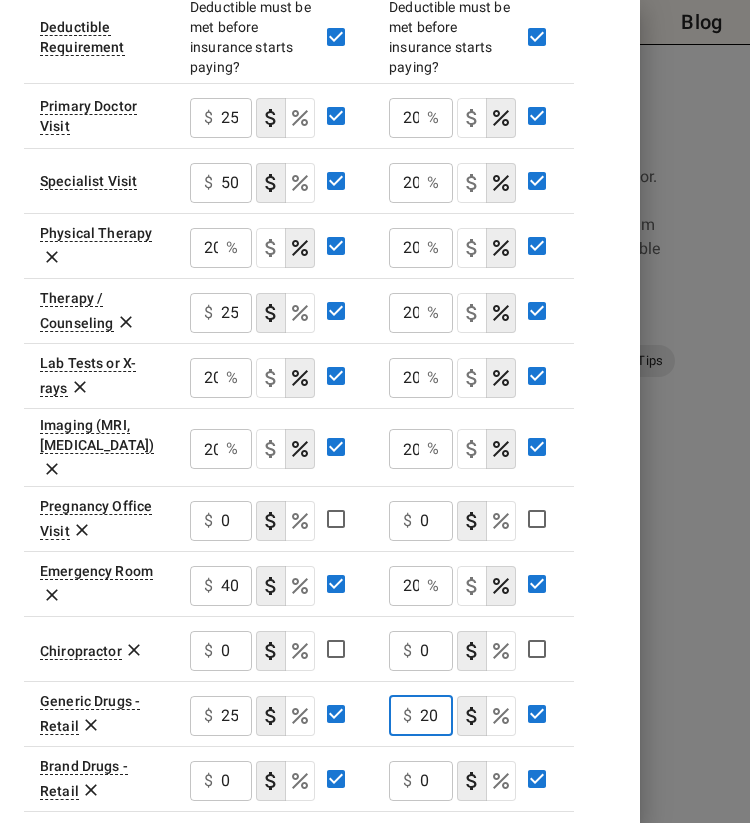 scroll, scrollTop: 0, scrollLeft: 0, axis: both 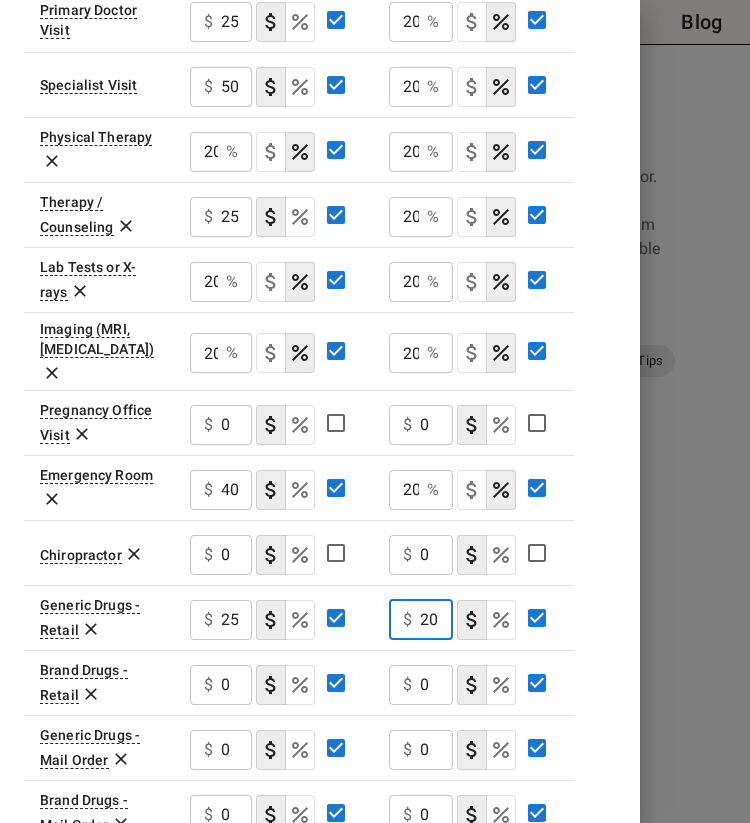type on "20" 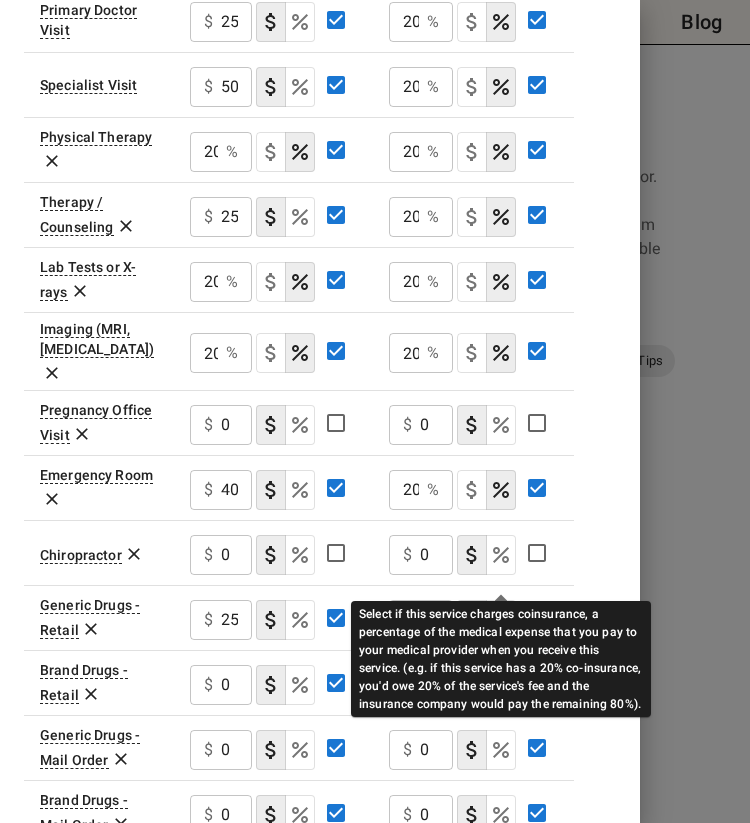 scroll, scrollTop: 0, scrollLeft: 0, axis: both 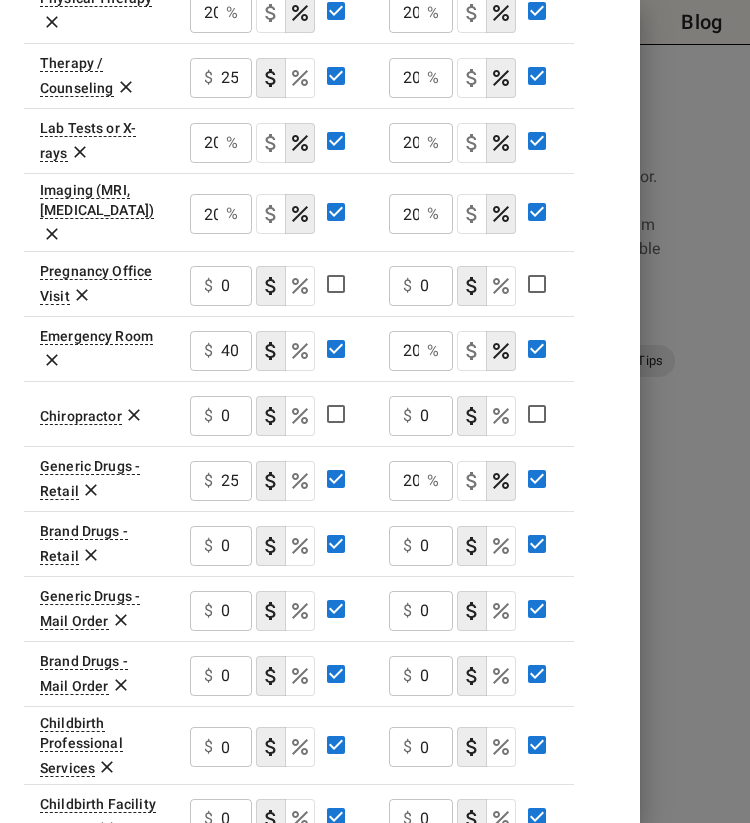 click on "0" at bounding box center (236, -117) 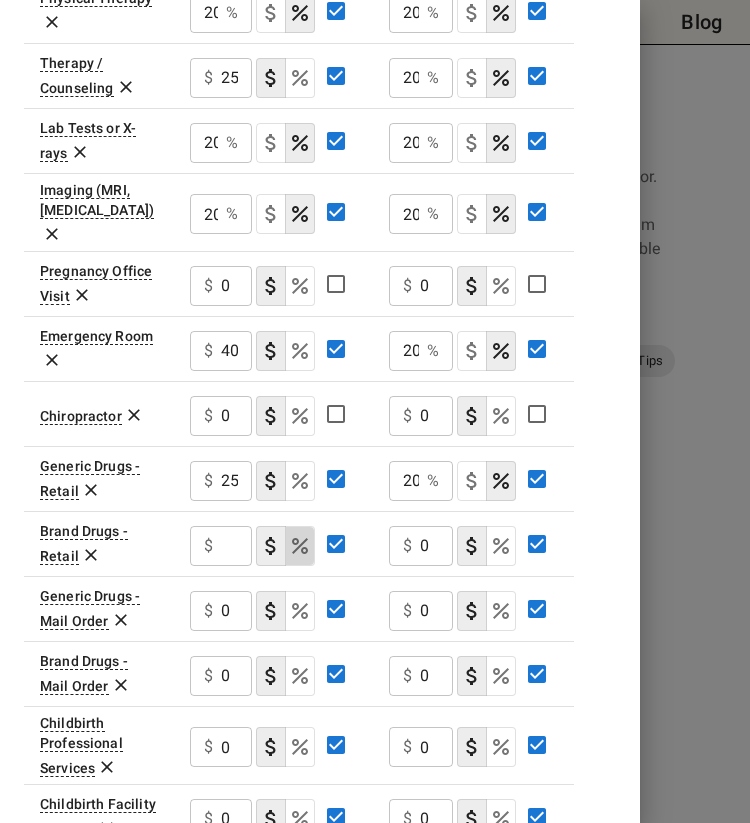 click at bounding box center (300, 546) 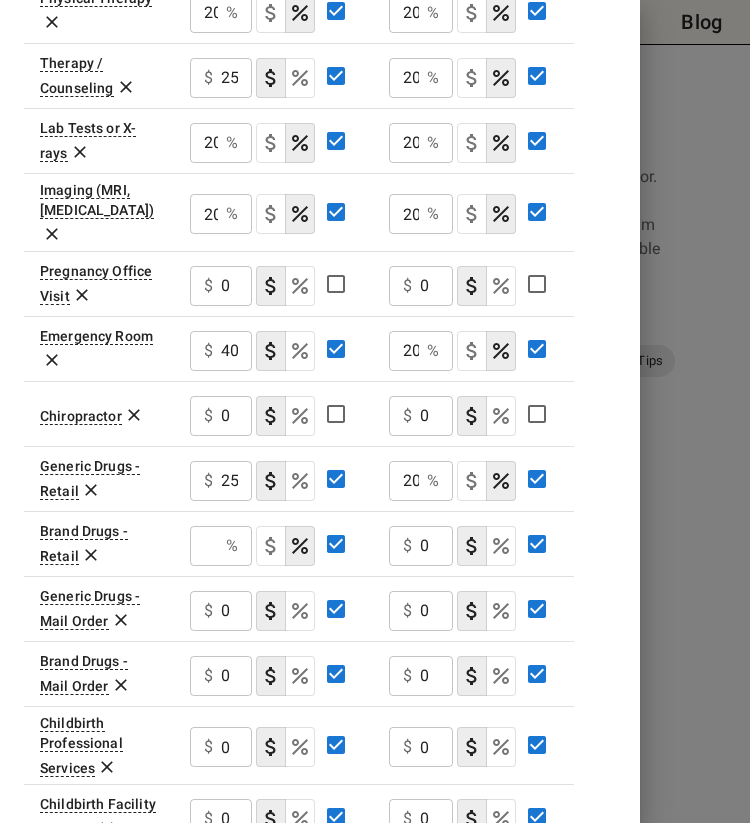 click on "% ​" at bounding box center [273, 543] 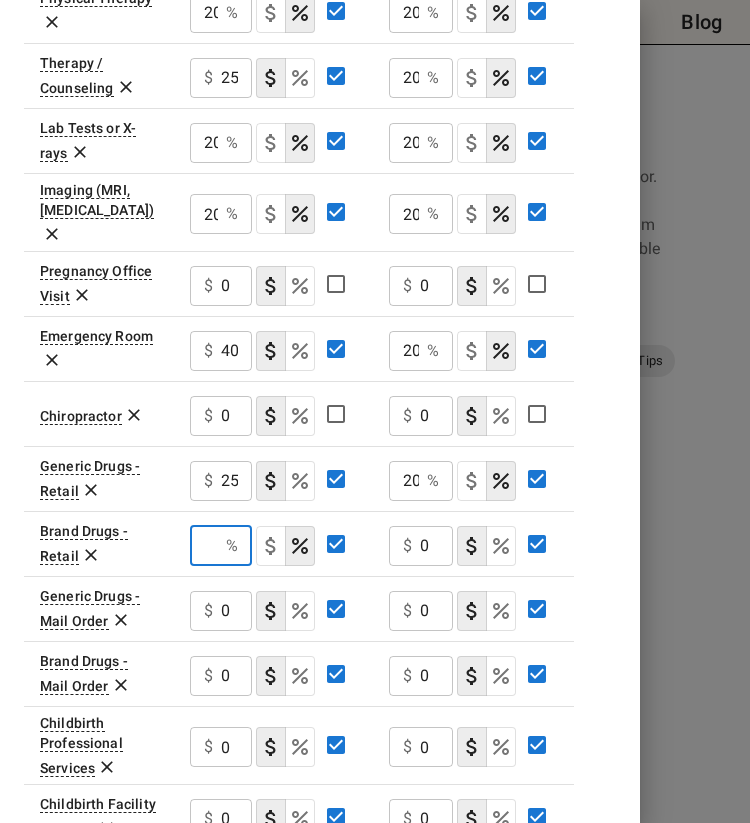 click on "Employer Contribution" at bounding box center [204, 546] 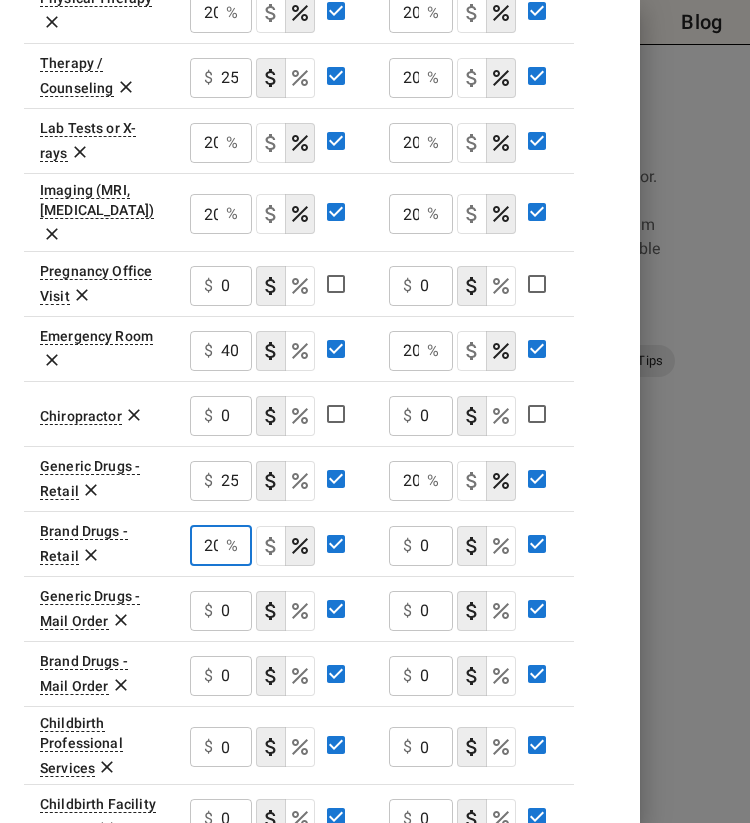 scroll, scrollTop: 0, scrollLeft: 3, axis: horizontal 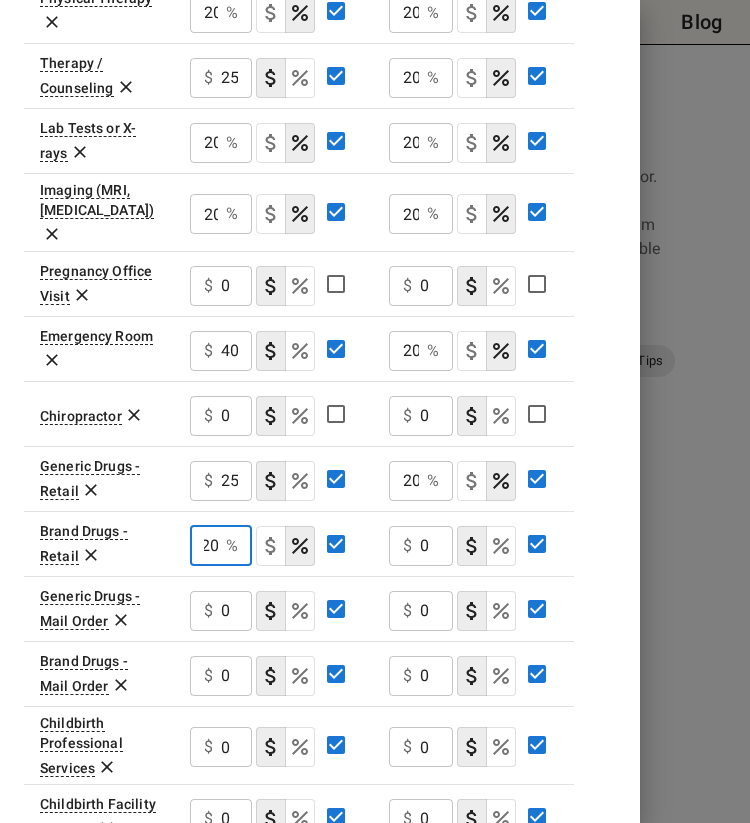 type on "20" 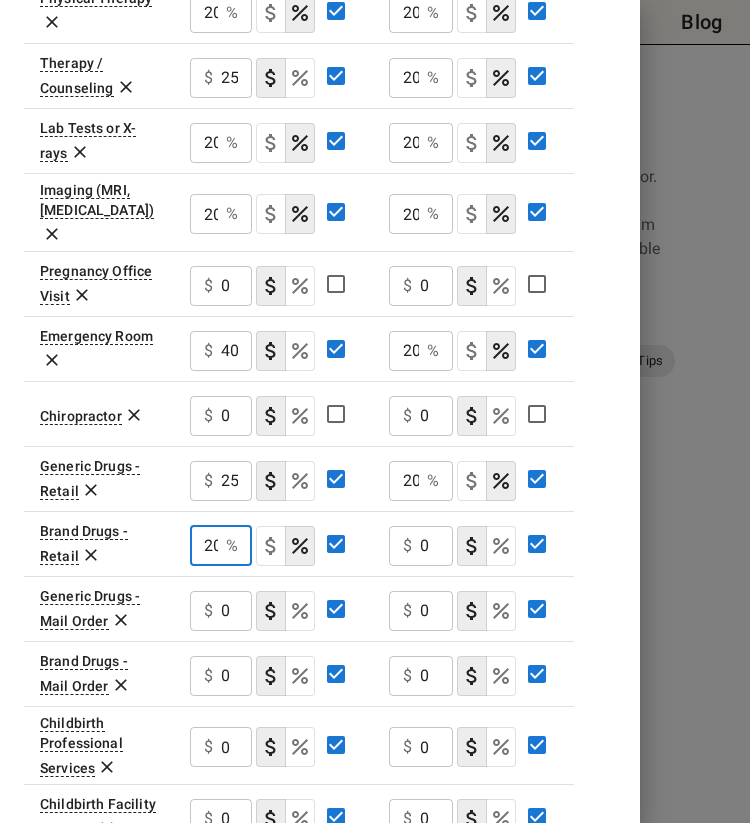 click on "0" at bounding box center [236, -117] 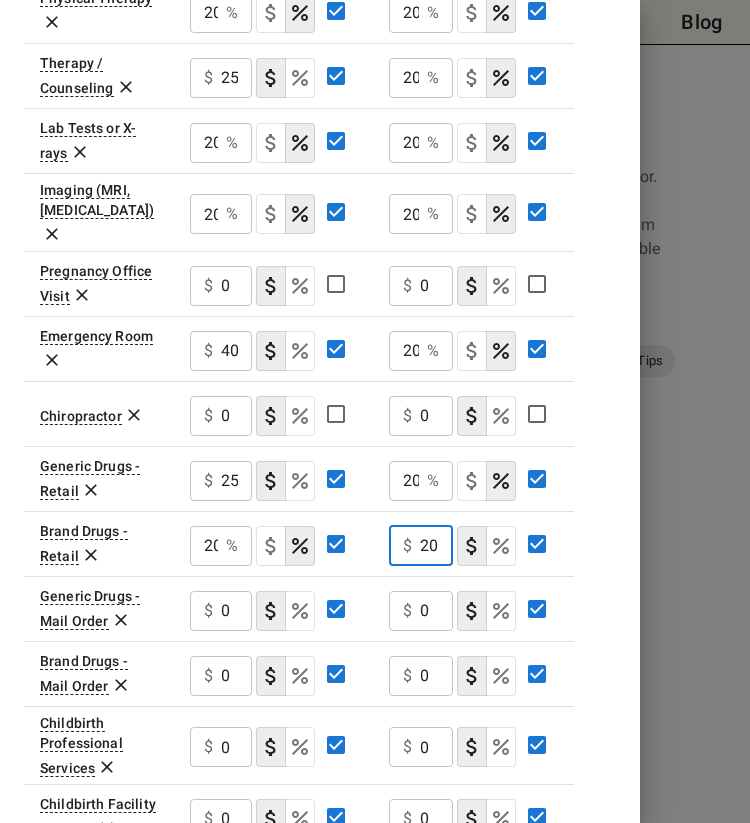 type on "20" 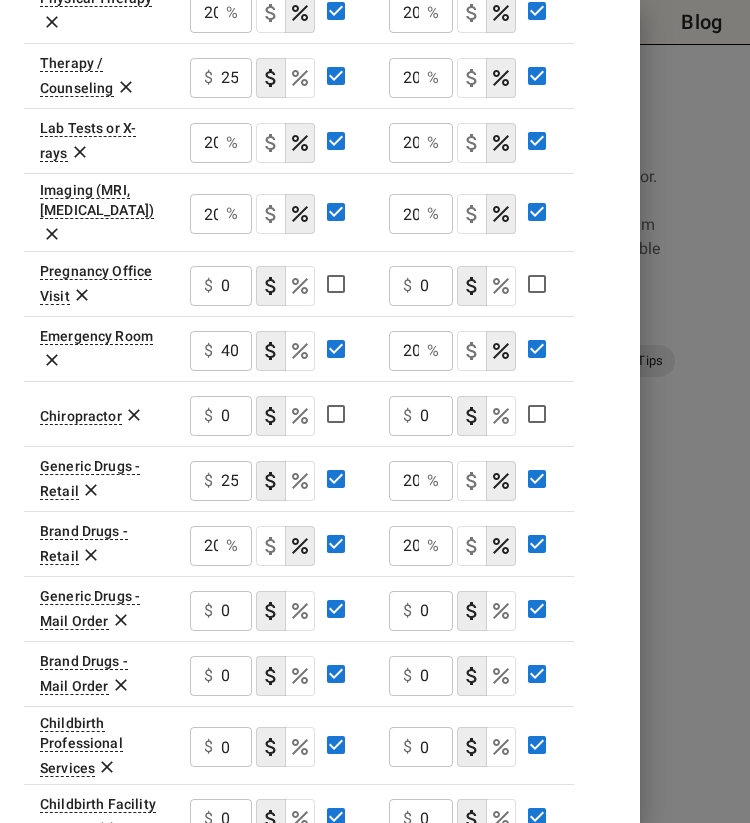 click on "0" at bounding box center [236, -117] 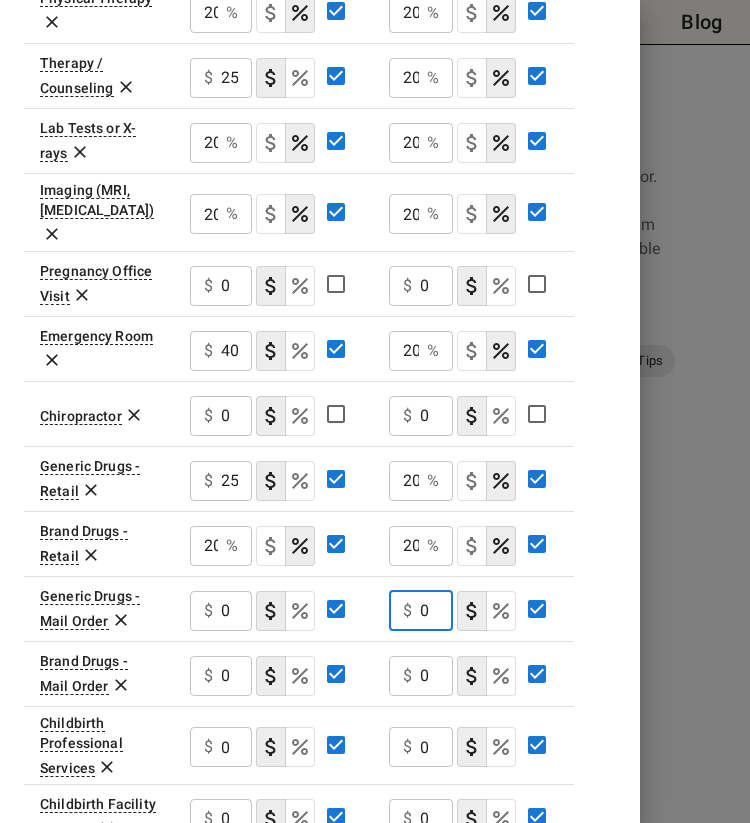 click on "0" at bounding box center (436, 611) 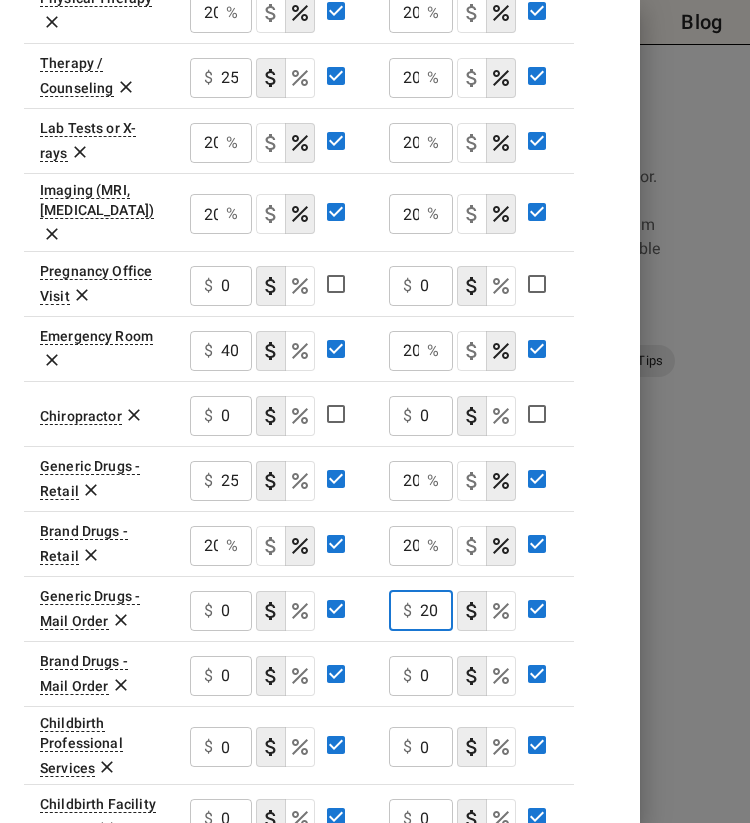 scroll, scrollTop: 0, scrollLeft: 0, axis: both 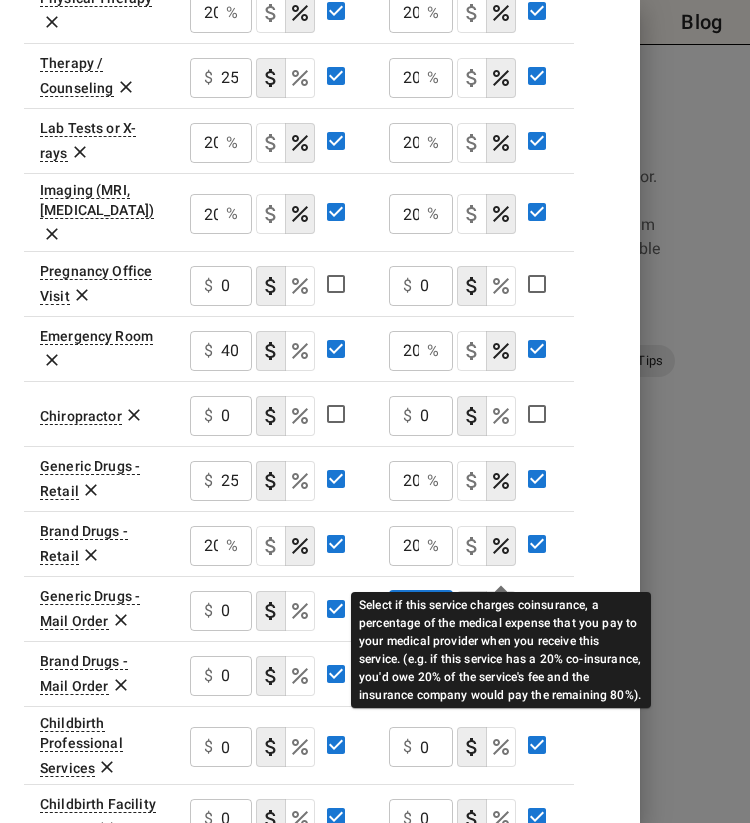 type on "20" 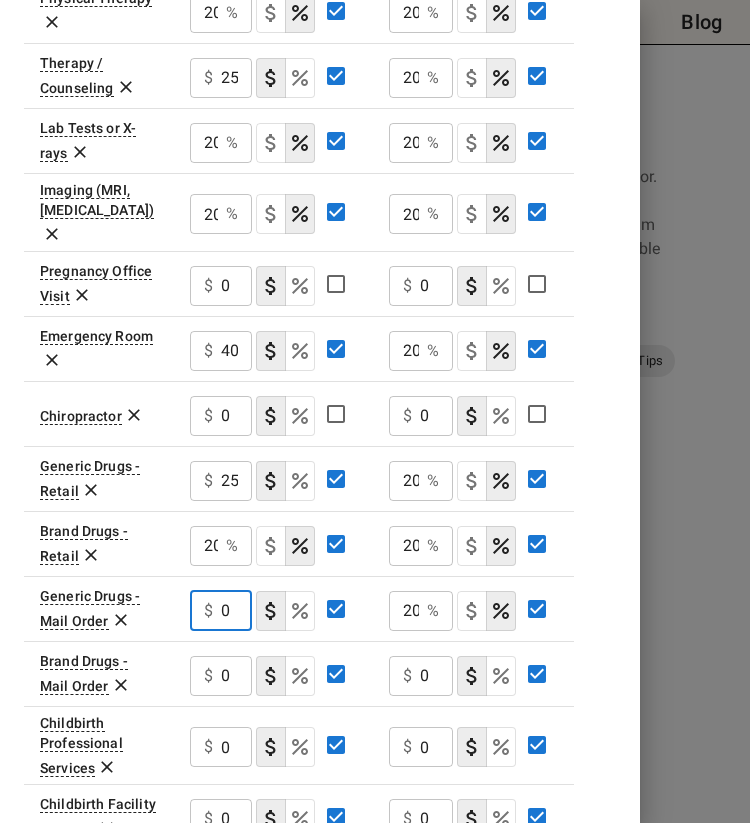 click on "0" at bounding box center [236, 611] 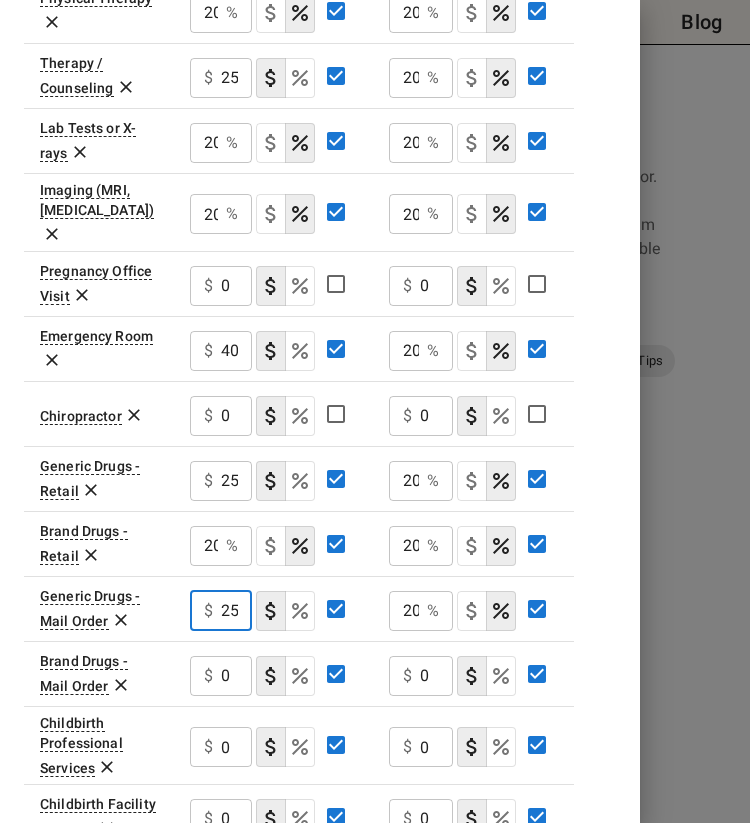 scroll, scrollTop: 0, scrollLeft: 0, axis: both 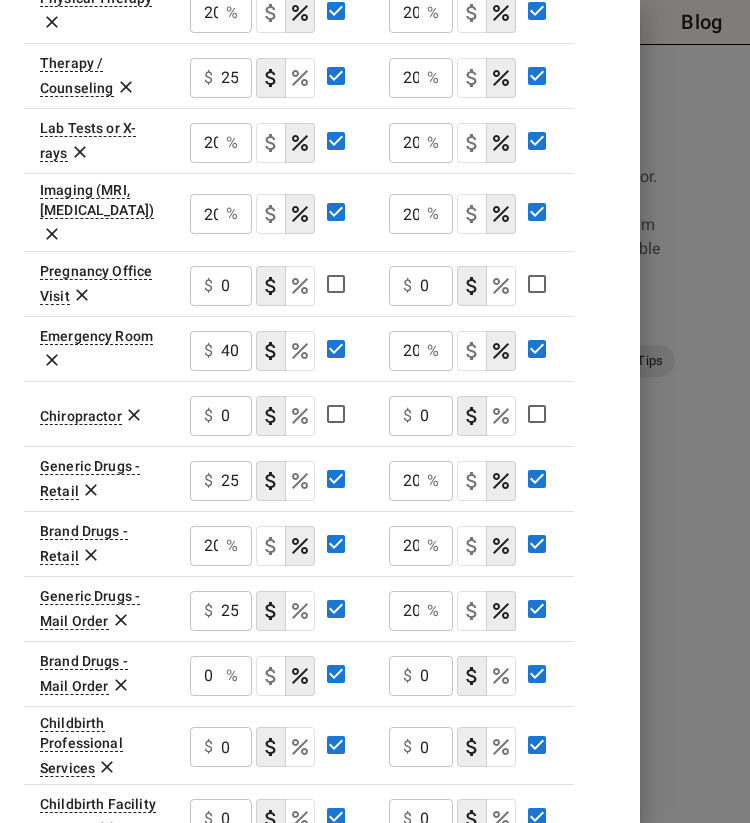 click on "%" at bounding box center (232, 676) 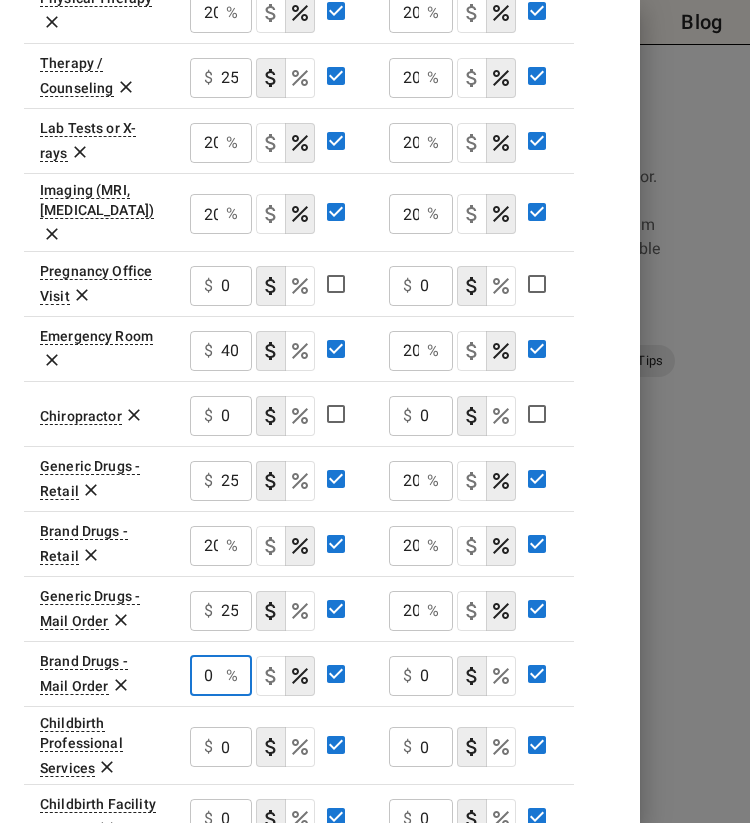 click on "0" at bounding box center (204, 676) 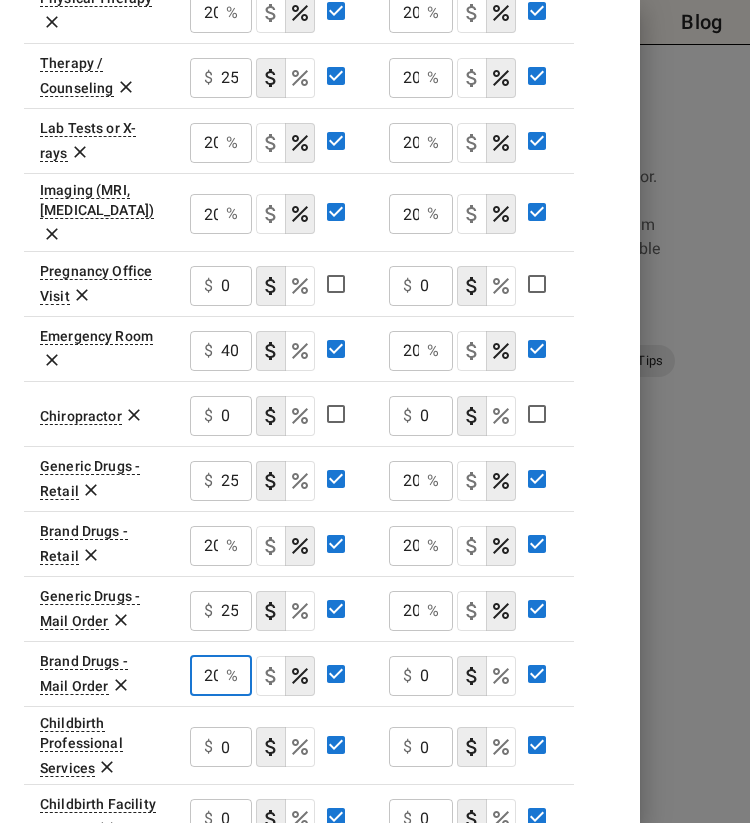 scroll, scrollTop: 0, scrollLeft: 3, axis: horizontal 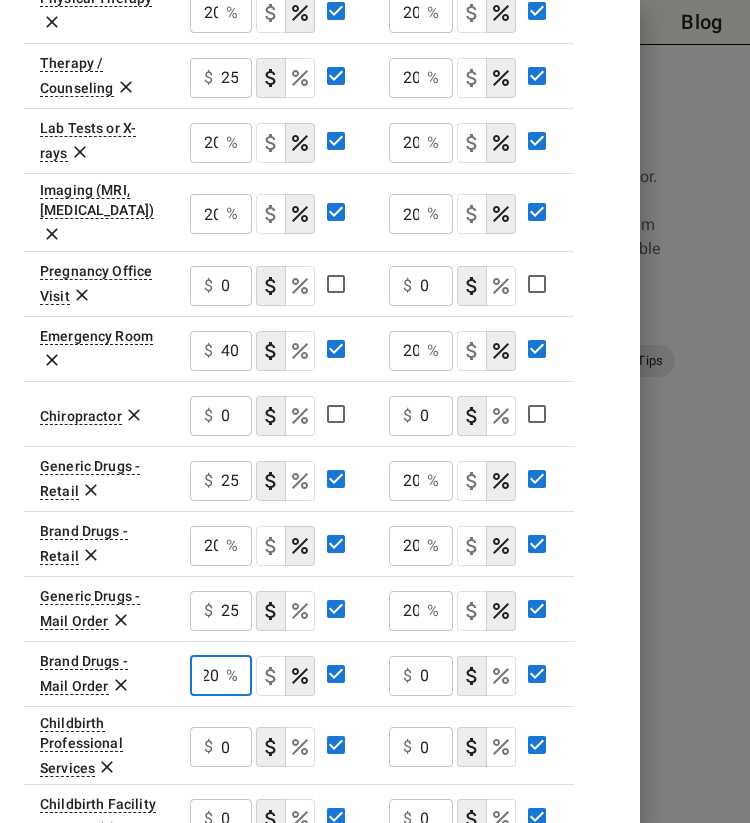 type on "20" 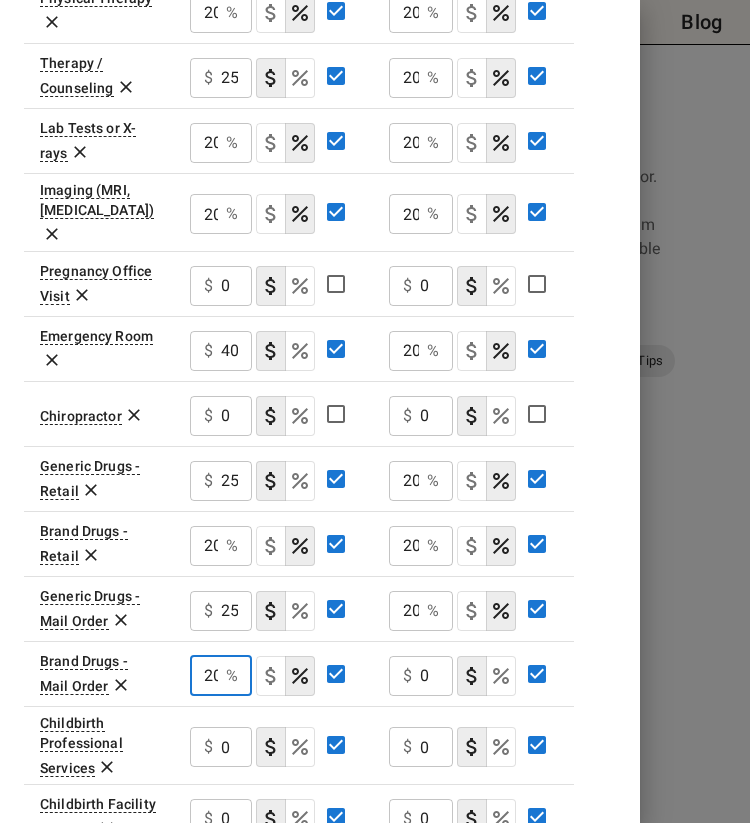 click 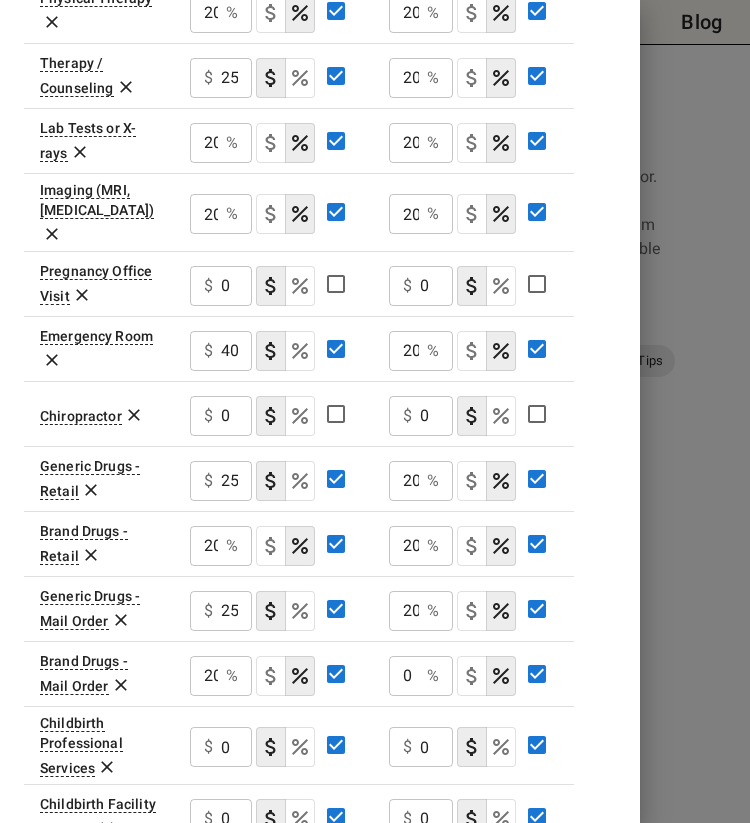 click on "0 % ​" at bounding box center (421, 676) 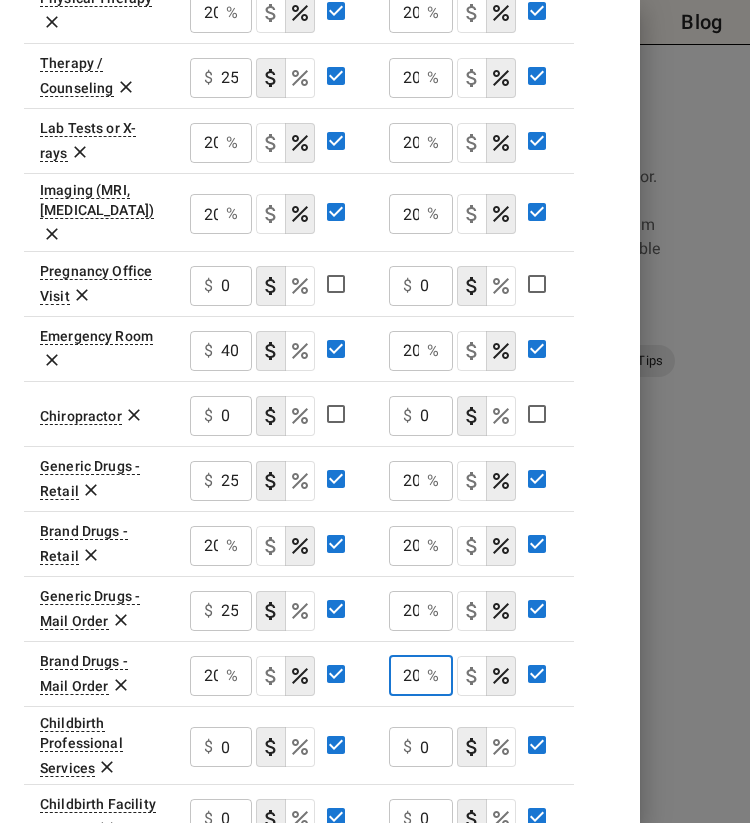 scroll, scrollTop: 0, scrollLeft: 3, axis: horizontal 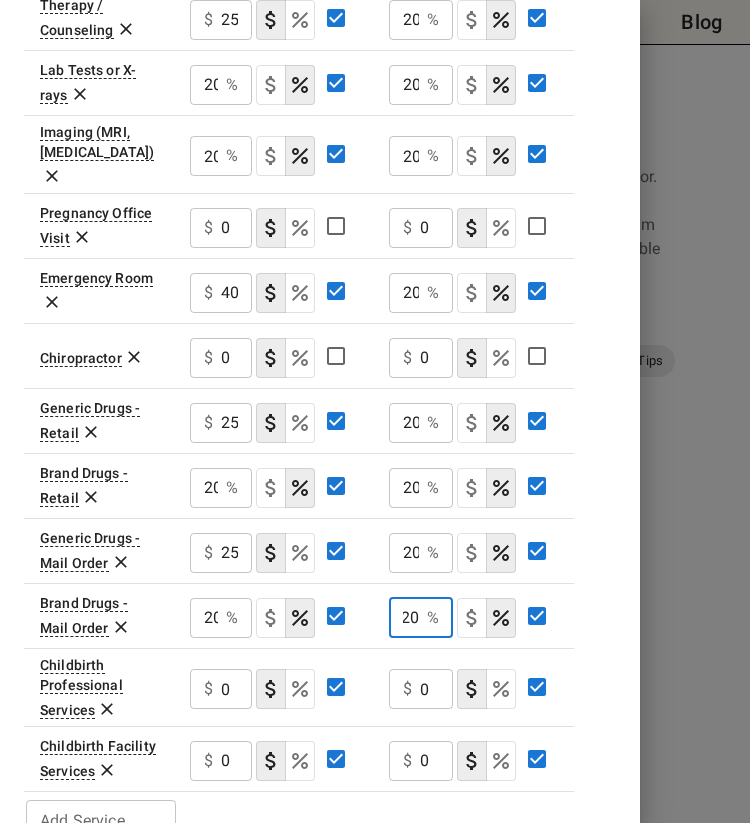 type on "20" 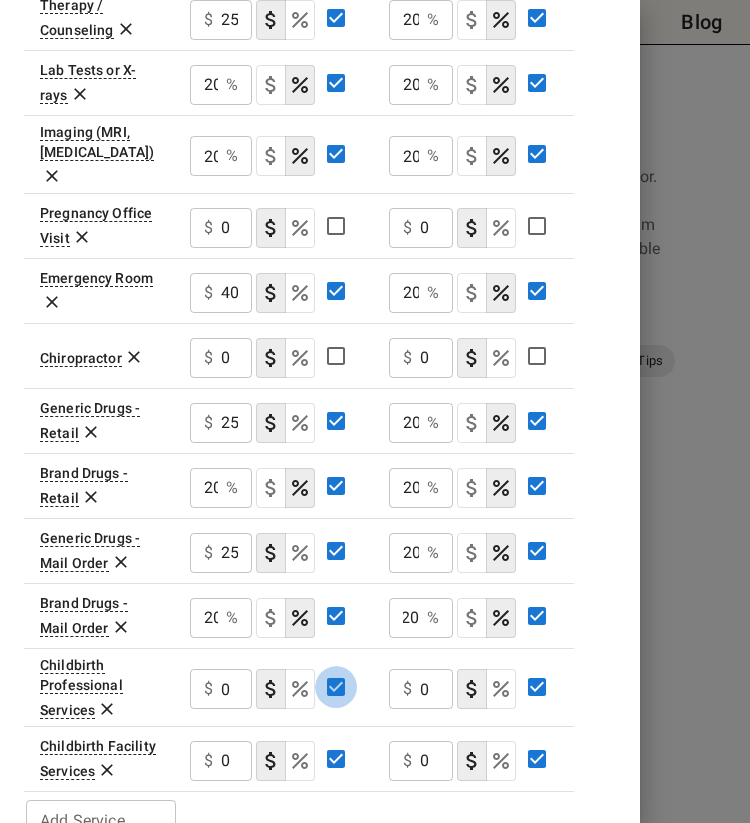scroll, scrollTop: 0, scrollLeft: 0, axis: both 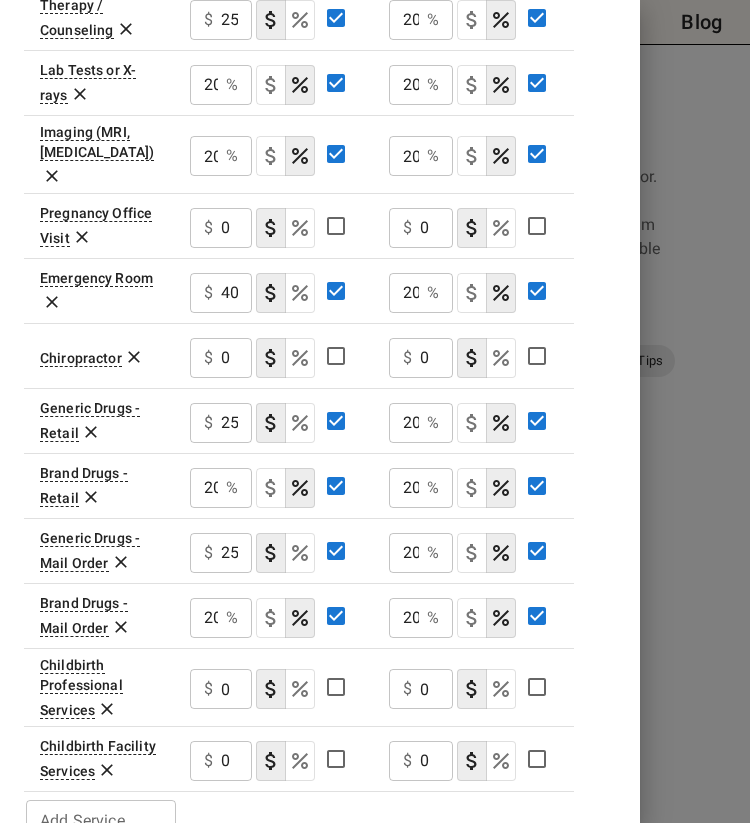 click on "Add Service..." at bounding box center (99, 820) 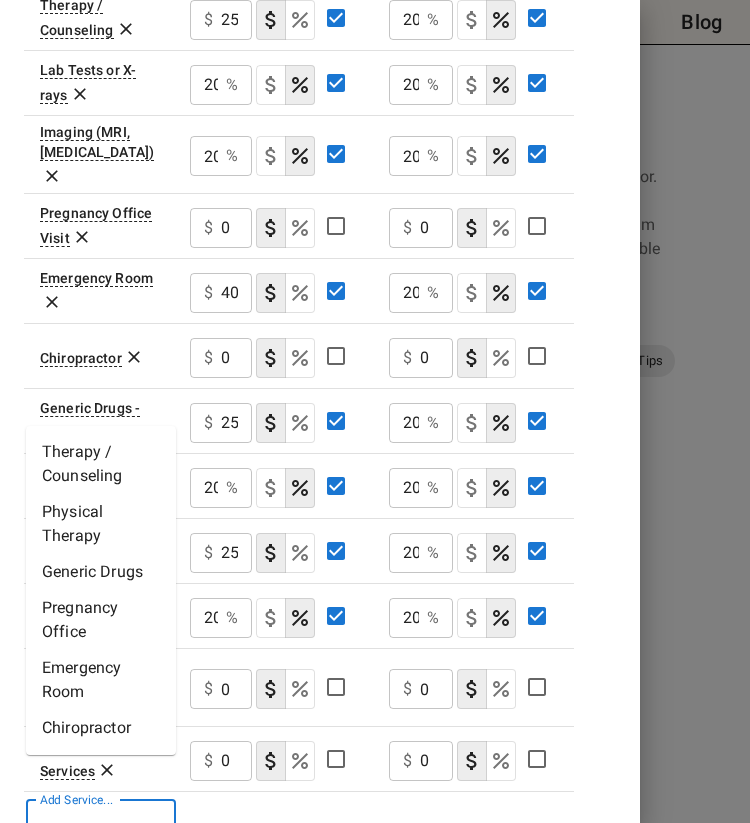click on "Add  Insurance Plans Close + Add More Plans Include Out of Network Include Family Coverage Plan A [MEDICAL_DATA] In Network In Network Deductible $ 750 ​ $ 1800 ​ Out of Pocket Maximum $ 2600 ​ $ 4000 ​ Price Per Month   (what you pay) $ 147.57 ​ $ 74.32 ​ HSA Contributions Include Contributions Include Contributions Yearly Contributions Employer Contribution $ 150 Employer Contribution Your Contribution $ 1500 Your Contribution Income Tax % $ 22 Income Tax % Find your rate   here . Deductible Requirement Deductible must be met before insurance starts paying? Deductible must be met before insurance starts paying? Primary Doctor Visit $ 25 ​ 20 % ​ Specialist Visit $ 50 ​ 20 % ​ Physical Therapy 20 % ​ 20 % ​ Therapy / Counseling $ 25 ​ 20 % ​ Lab Tests or X-rays 20 % ​ 20 % ​ Imaging (MRI, [MEDICAL_DATA]) 20 % ​ 20 % ​ Pregnancy Office Visit $ 0 ​ $ 0 ​ Emergency Room $ 400 ​ 20 % ​ Chiropractor $ 0 ​ $ 0 ​ Generic Drugs - Retail $ 25 ​ 20 % ​ Brand Drugs - Retail 20 % 20" at bounding box center (320, 411) 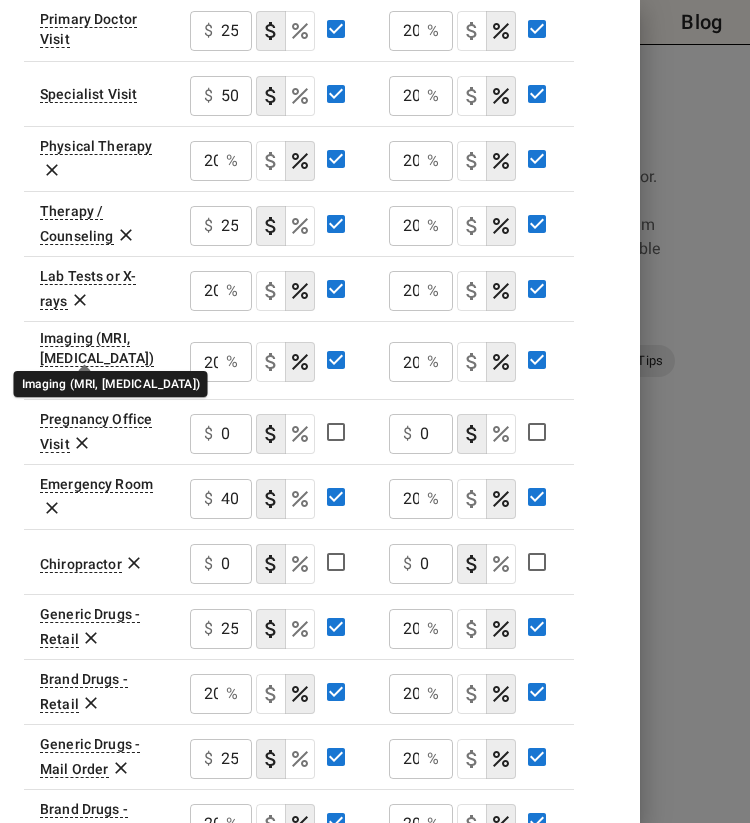 scroll, scrollTop: 781, scrollLeft: 0, axis: vertical 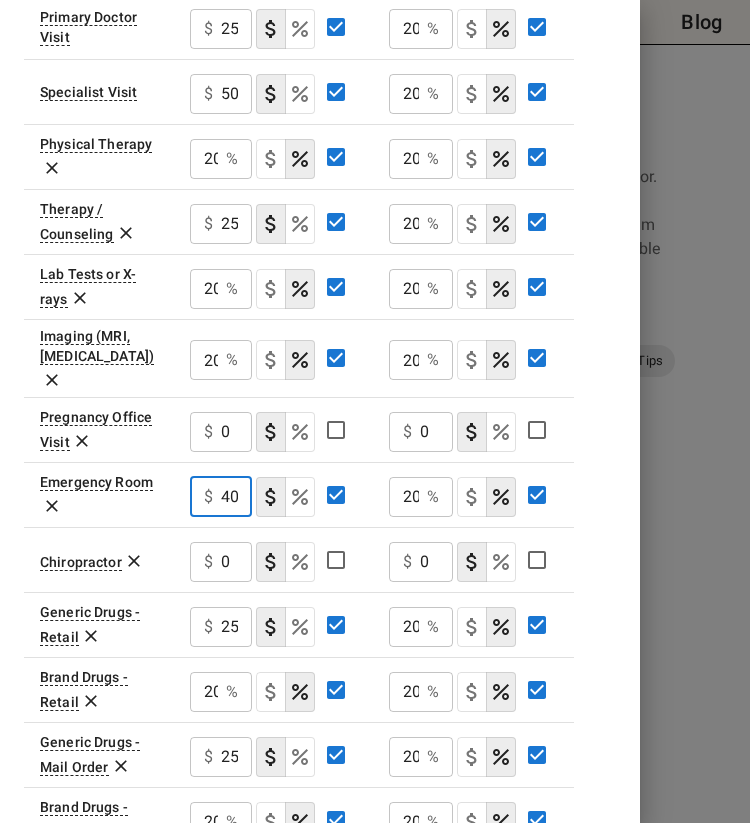 click on "400" at bounding box center (236, 497) 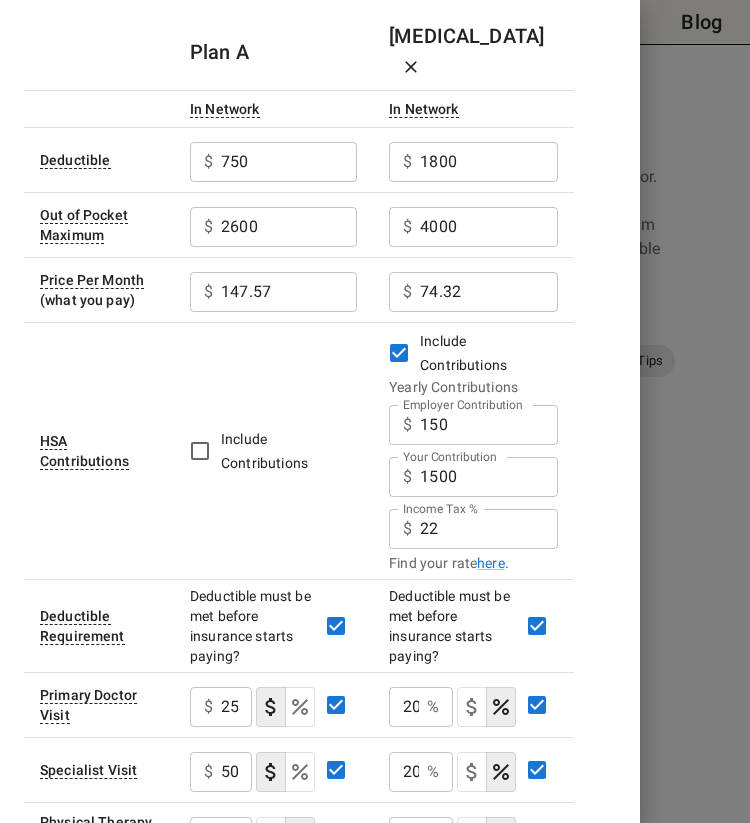 scroll, scrollTop: 0, scrollLeft: 0, axis: both 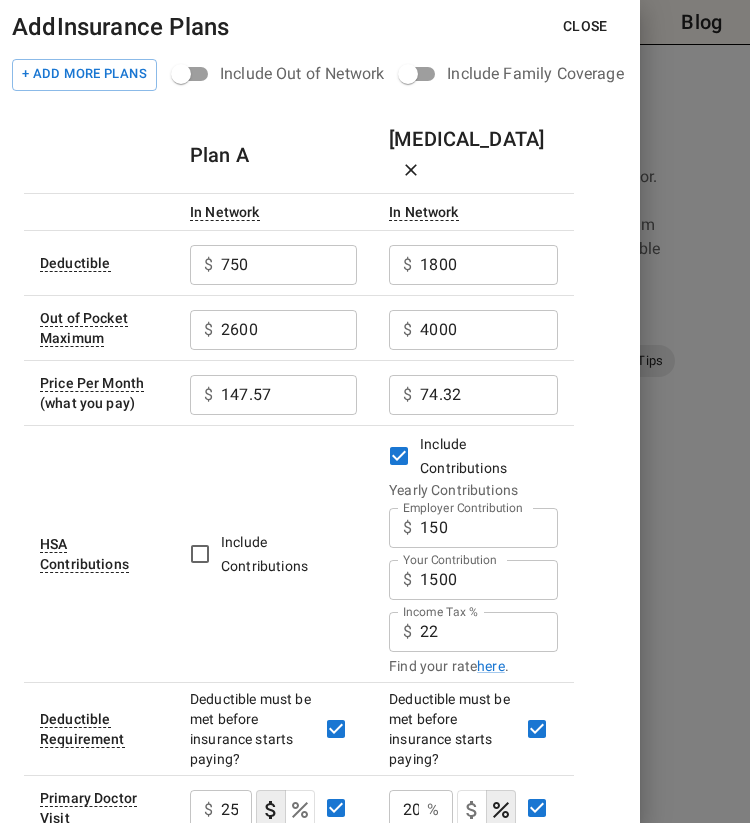 click on "Close" at bounding box center [585, 26] 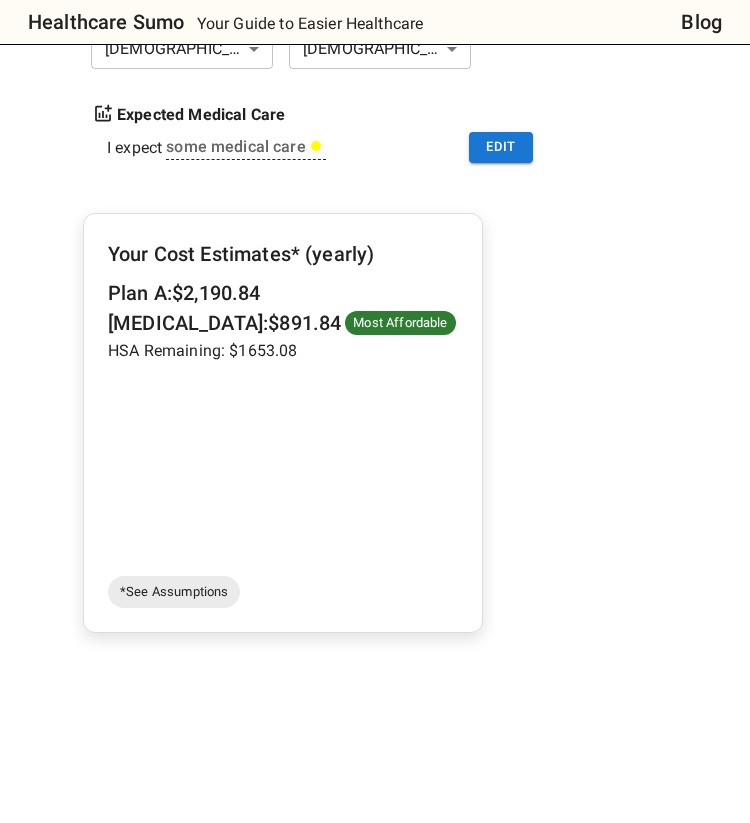 scroll, scrollTop: 597, scrollLeft: 0, axis: vertical 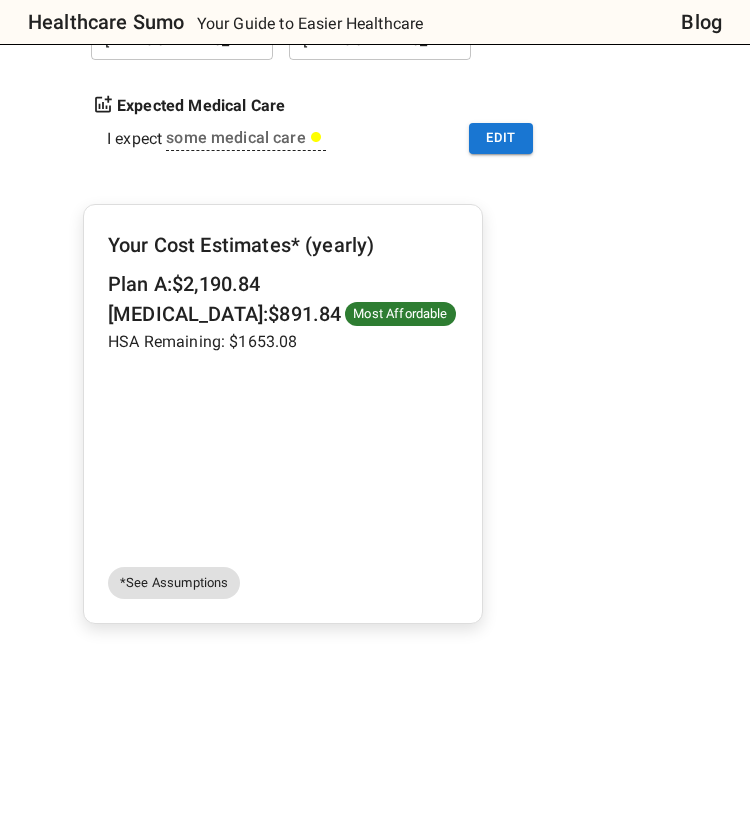 click on "*See Assumptions" at bounding box center [174, 583] 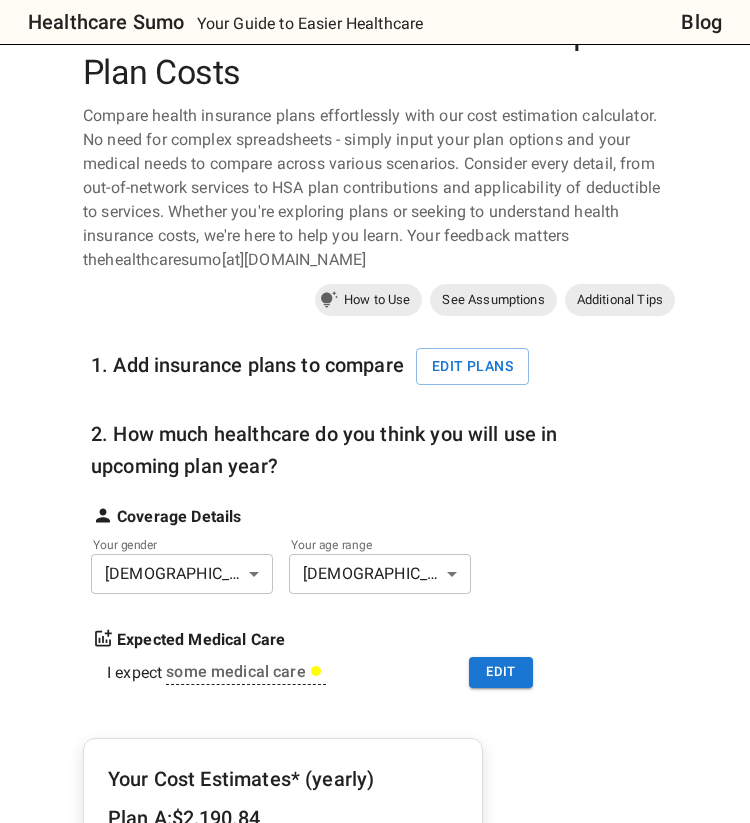 scroll, scrollTop: 0, scrollLeft: 0, axis: both 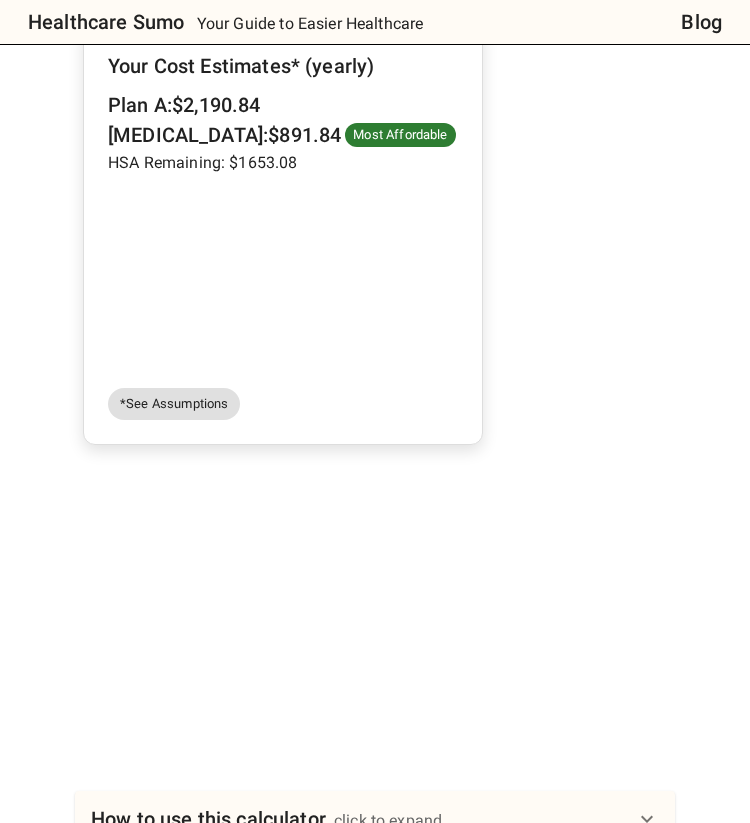 click on "*See Assumptions" at bounding box center [174, 404] 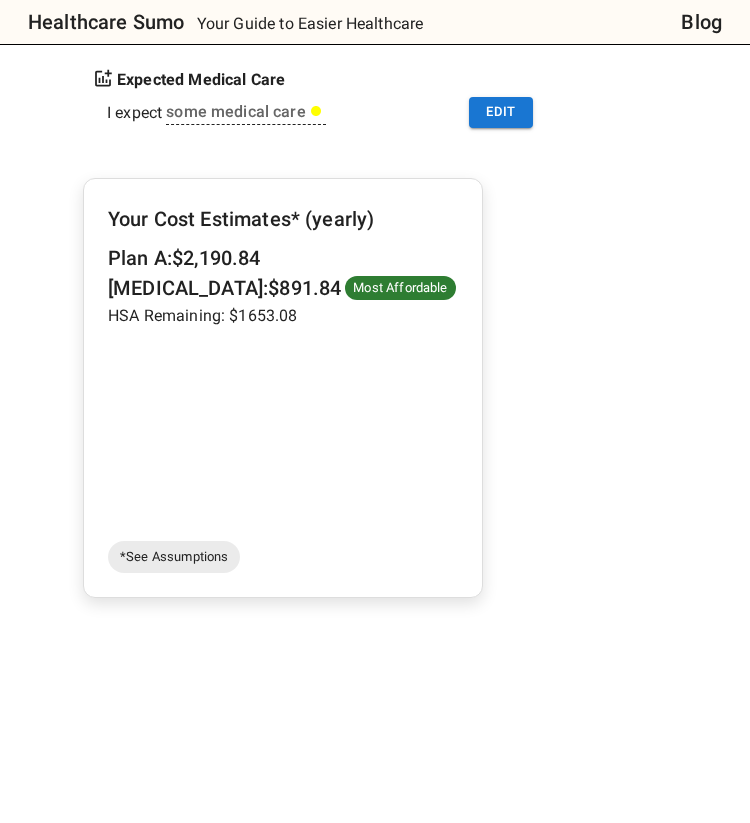 scroll, scrollTop: 634, scrollLeft: 0, axis: vertical 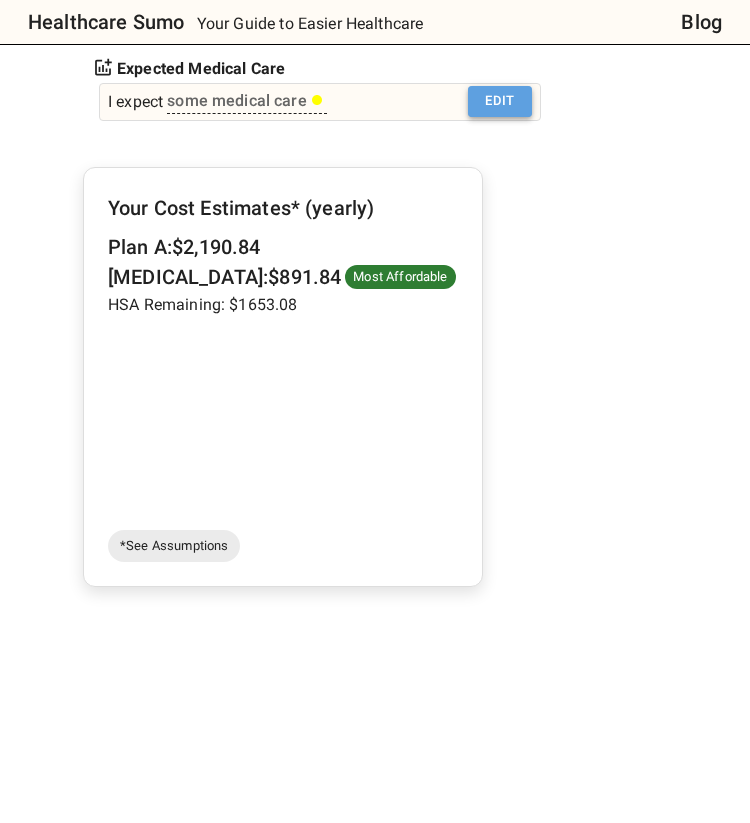 click on "Edit" at bounding box center [500, 101] 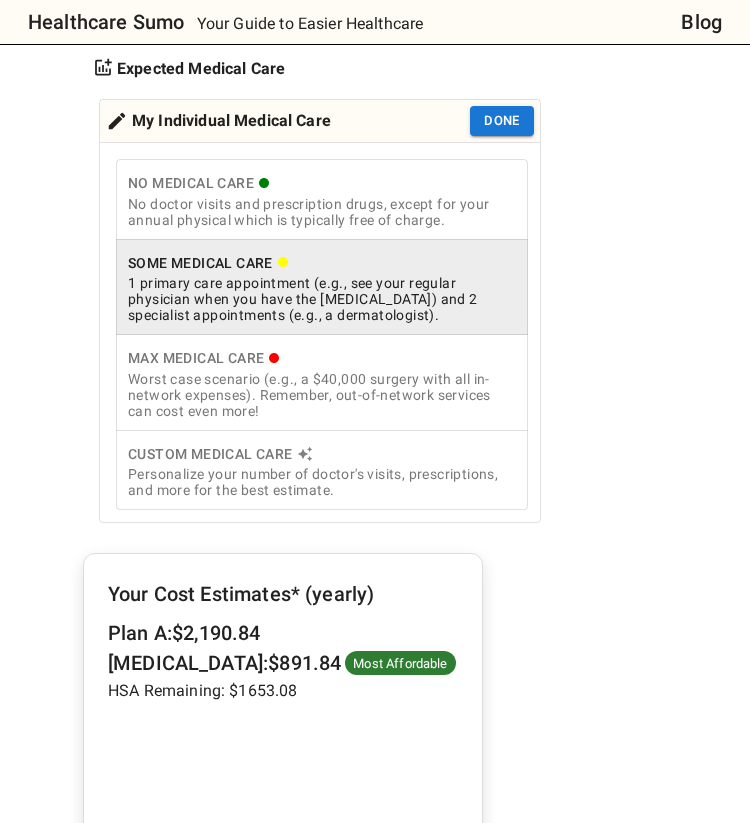 click on "Your Cost Estimates* (yearly)" at bounding box center [283, 594] 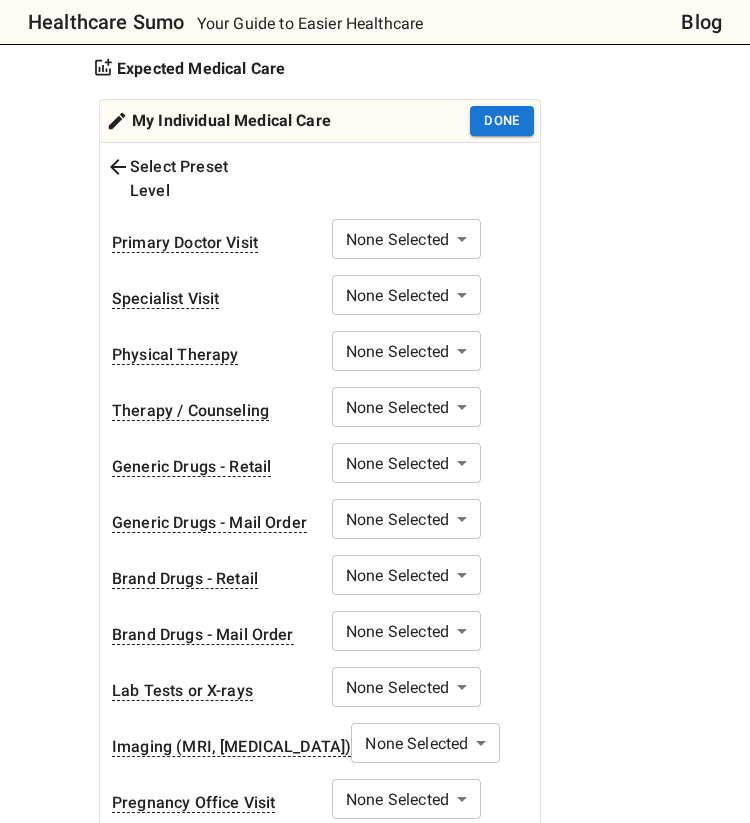 click on "Healthcare Sumo
Your Guide to Easier Healthcare
Blog
Health Insurance Calculator: Compare Plan Costs Compare health insurance plans effortlessly with our cost estimation calculator. No need for complex spreadsheets - simply input your plan options and your medical needs to compare across various scenarios. Consider every detail, from out-of-network services to HSA plan contributions and applicability of deductible to services. Whether you're exploring plans or seeking to understand health insurance costs, we're here to help you learn. Your feedback matters thehealthcaresumo[at][DOMAIN_NAME] How to Use See Assumptions Additional Tips 1. Add insurance plans to compare Edit plans 2. How much healthcare do you think you will use in upcoming plan year? Coverage Details Your gender [DEMOGRAPHIC_DATA] * ​ Your age range [DEMOGRAPHIC_DATA] ** ​ Expected Medical Care My Individual Medical Care  Done Select Preset Level Primary Doctor Visit None Selected * ​ None Selected *" at bounding box center (375, 1692) 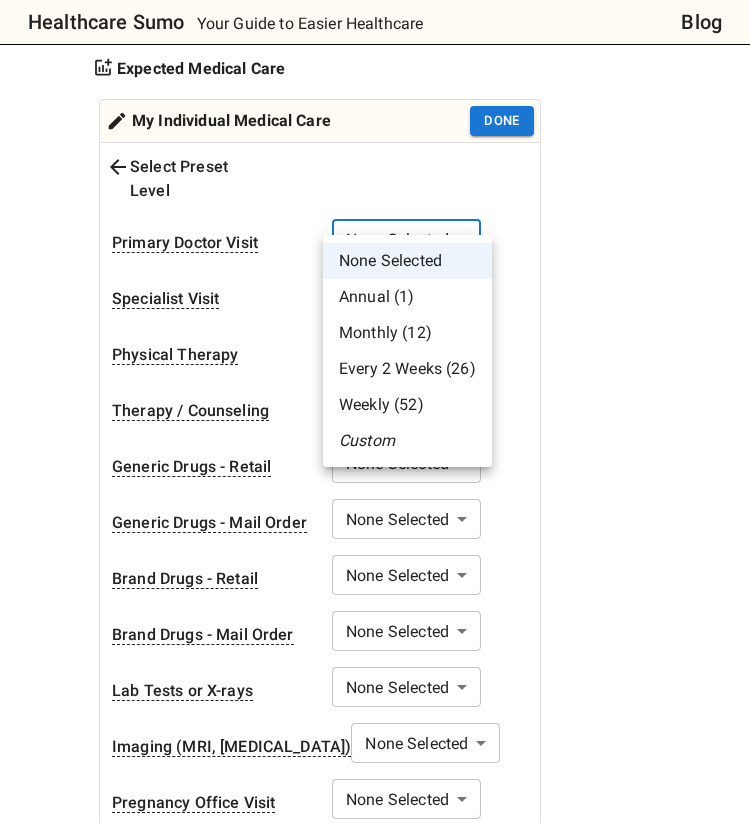click on "Annual (1)" at bounding box center (407, 297) 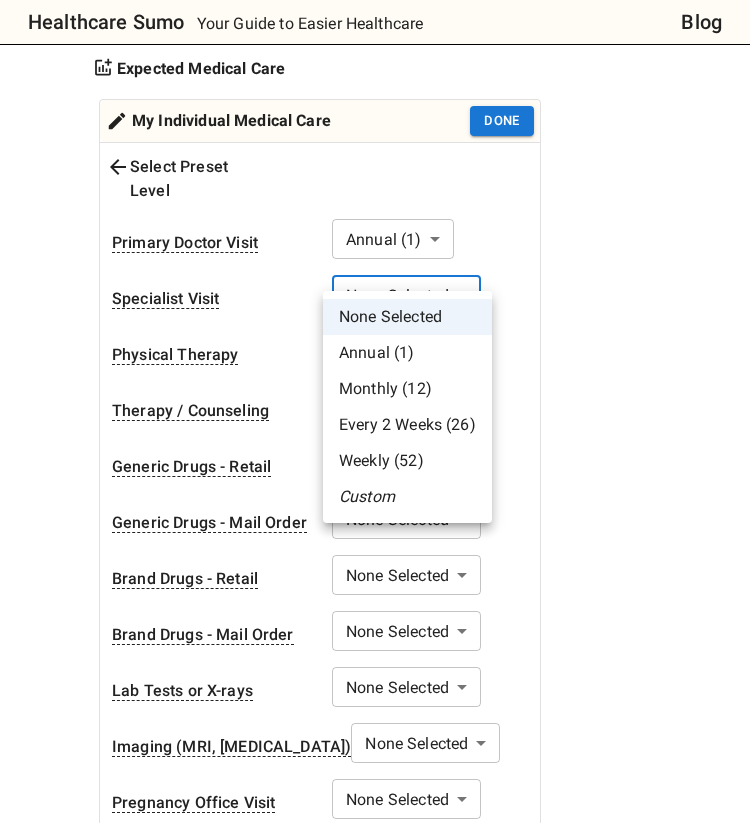 click on "Healthcare Sumo
Your Guide to Easier Healthcare
Blog
Health Insurance Calculator: Compare Plan Costs Compare health insurance plans effortlessly with our cost estimation calculator. No need for complex spreadsheets - simply input your plan options and your medical needs to compare across various scenarios. Consider every detail, from out-of-network services to HSA plan contributions and applicability of deductible to services. Whether you're exploring plans or seeking to understand health insurance costs, we're here to help you learn. Your feedback matters thehealthcaresumo[at][DOMAIN_NAME] How to Use See Assumptions Additional Tips 1. Add insurance plans to compare Edit plans 2. How much healthcare do you think you will use in upcoming plan year? Coverage Details Your gender [DEMOGRAPHIC_DATA] * ​ Your age range [DEMOGRAPHIC_DATA] ** ​ Expected Medical Care My Individual Medical Care  Done Select Preset Level Primary Doctor Visit Annual (1) * ​ Specialist Visit *" at bounding box center [375, 1692] 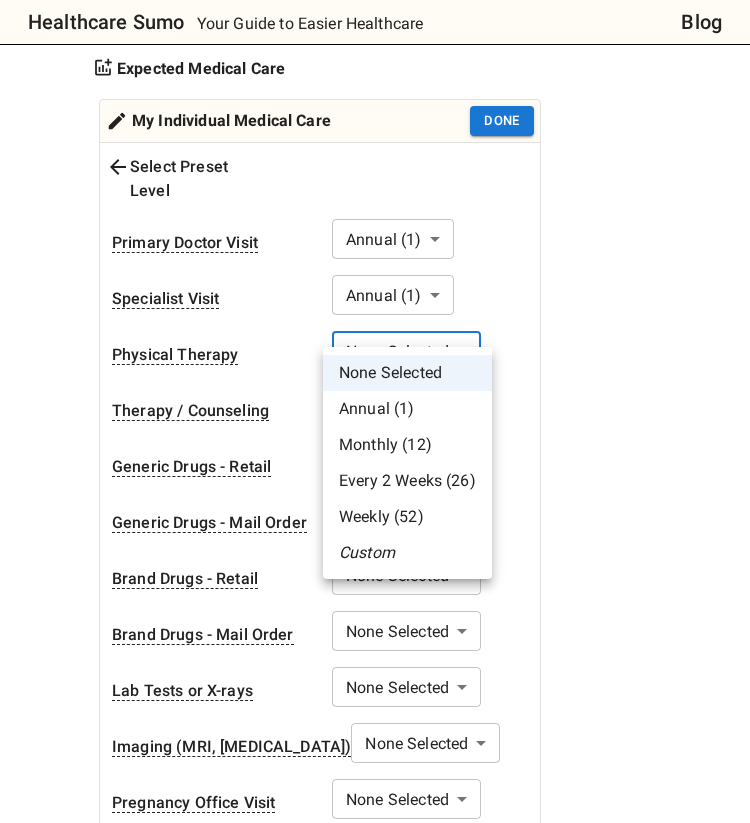 click on "Healthcare Sumo
Your Guide to Easier Healthcare
Blog
Health Insurance Calculator: Compare Plan Costs Compare health insurance plans effortlessly with our cost estimation calculator. No need for complex spreadsheets - simply input your plan options and your medical needs to compare across various scenarios. Consider every detail, from out-of-network services to HSA plan contributions and applicability of deductible to services. Whether you're exploring plans or seeking to understand health insurance costs, we're here to help you learn. Your feedback matters thehealthcaresumo[at][DOMAIN_NAME] How to Use See Assumptions Additional Tips 1. Add insurance plans to compare Edit plans 2. How much healthcare do you think you will use in upcoming plan year? Coverage Details Your gender [DEMOGRAPHIC_DATA] * ​ Your age range [DEMOGRAPHIC_DATA] ** ​ Expected Medical Care My Individual Medical Care  Done Select Preset Level Primary Doctor Visit Annual (1) * ​ Specialist Visit *" at bounding box center (375, 1692) 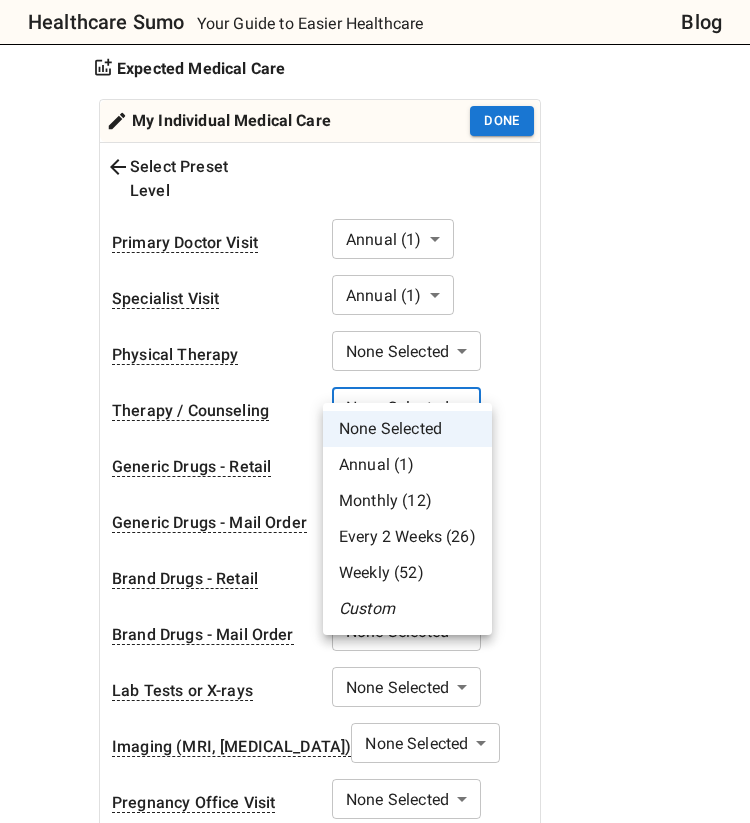 click on "Healthcare Sumo
Your Guide to Easier Healthcare
Blog
Health Insurance Calculator: Compare Plan Costs Compare health insurance plans effortlessly with our cost estimation calculator. No need for complex spreadsheets - simply input your plan options and your medical needs to compare across various scenarios. Consider every detail, from out-of-network services to HSA plan contributions and applicability of deductible to services. Whether you're exploring plans or seeking to understand health insurance costs, we're here to help you learn. Your feedback matters thehealthcaresumo[at][DOMAIN_NAME] How to Use See Assumptions Additional Tips 1. Add insurance plans to compare Edit plans 2. How much healthcare do you think you will use in upcoming plan year? Coverage Details Your gender [DEMOGRAPHIC_DATA] * ​ Your age range [DEMOGRAPHIC_DATA] ** ​ Expected Medical Care My Individual Medical Care  Done Select Preset Level Primary Doctor Visit Annual (1) * ​ Specialist Visit *" at bounding box center [375, 1692] 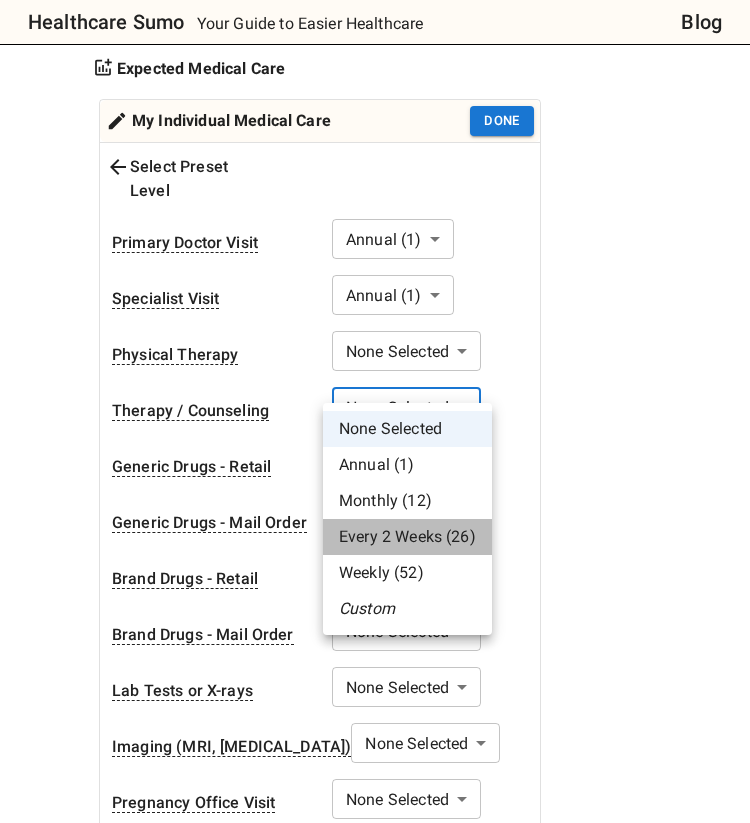 click on "Every 2 Weeks (26)" at bounding box center [407, 537] 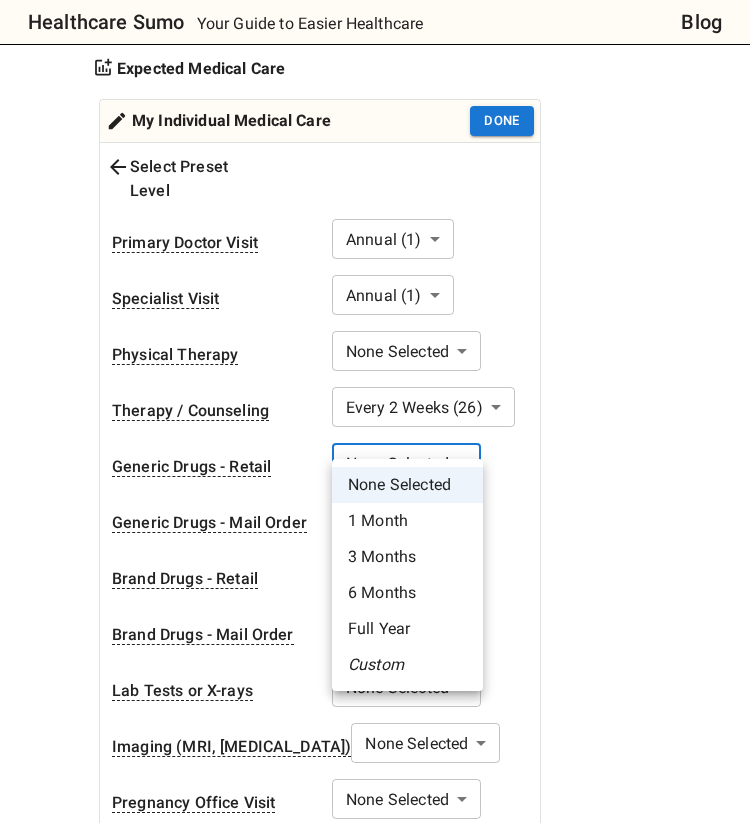 click on "Healthcare Sumo
Your Guide to Easier Healthcare
Blog
Health Insurance Calculator: Compare Plan Costs Compare health insurance plans effortlessly with our cost estimation calculator. No need for complex spreadsheets - simply input your plan options and your medical needs to compare across various scenarios. Consider every detail, from out-of-network services to HSA plan contributions and applicability of deductible to services. Whether you're exploring plans or seeking to understand health insurance costs, we're here to help you learn. Your feedback matters thehealthcaresumo[at][DOMAIN_NAME] How to Use See Assumptions Additional Tips 1. Add insurance plans to compare Edit plans 2. How much healthcare do you think you will use in upcoming plan year? Coverage Details Your gender [DEMOGRAPHIC_DATA] * ​ Your age range [DEMOGRAPHIC_DATA] ** ​ Expected Medical Care My Individual Medical Care  Done Select Preset Level Primary Doctor Visit Annual (1) * ​ Specialist Visit *" at bounding box center (375, 1692) 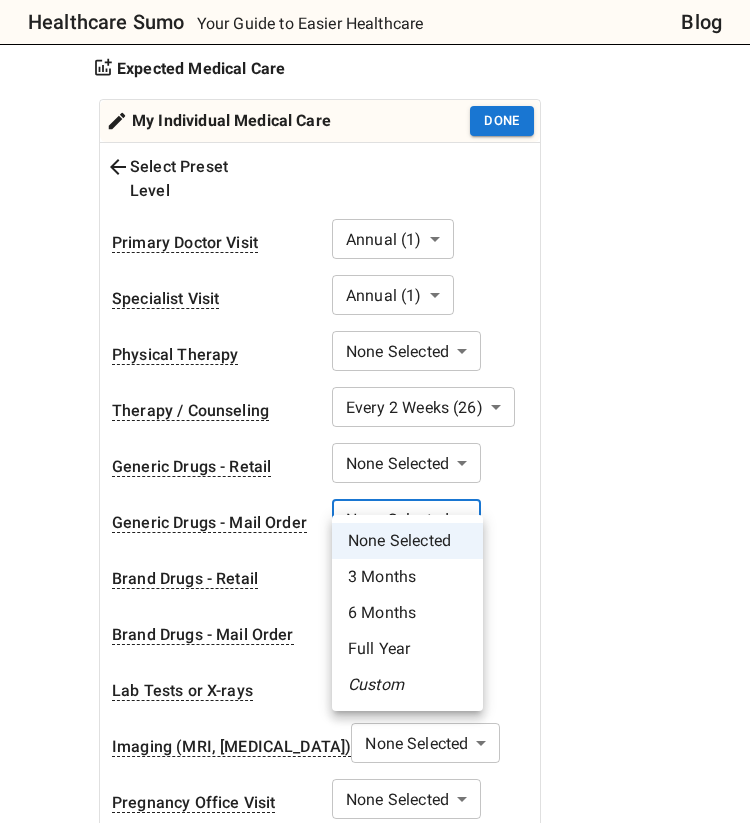 click on "Healthcare Sumo
Your Guide to Easier Healthcare
Blog
Health Insurance Calculator: Compare Plan Costs Compare health insurance plans effortlessly with our cost estimation calculator. No need for complex spreadsheets - simply input your plan options and your medical needs to compare across various scenarios. Consider every detail, from out-of-network services to HSA plan contributions and applicability of deductible to services. Whether you're exploring plans or seeking to understand health insurance costs, we're here to help you learn. Your feedback matters thehealthcaresumo[at][DOMAIN_NAME] How to Use See Assumptions Additional Tips 1. Add insurance plans to compare Edit plans 2. How much healthcare do you think you will use in upcoming plan year? Coverage Details Your gender [DEMOGRAPHIC_DATA] * ​ Your age range [DEMOGRAPHIC_DATA] ** ​ Expected Medical Care My Individual Medical Care  Done Select Preset Level Primary Doctor Visit Annual (1) * ​ Specialist Visit *" at bounding box center [375, 1692] 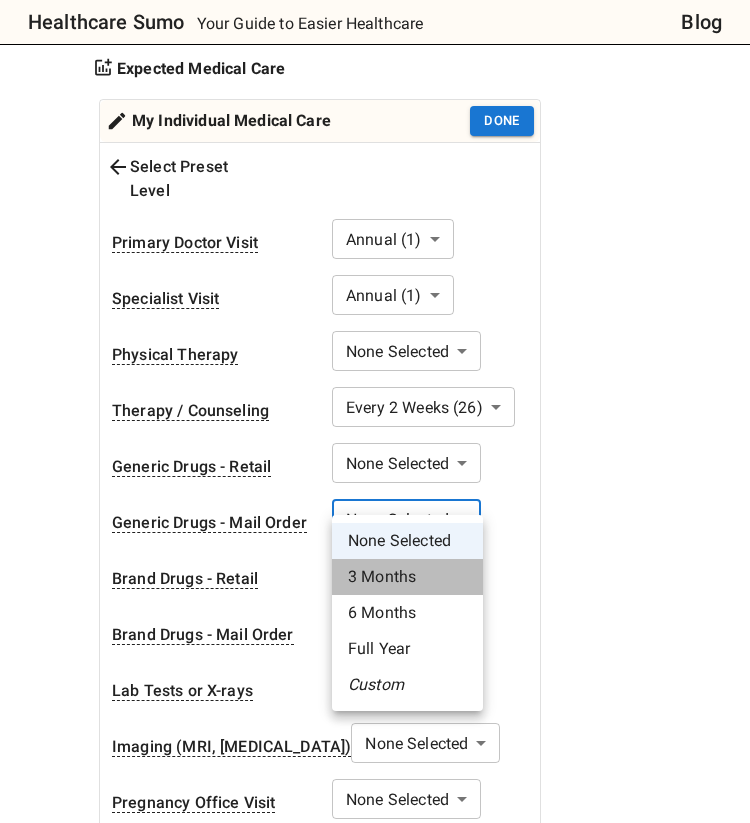 click on "3 Months" at bounding box center [407, 577] 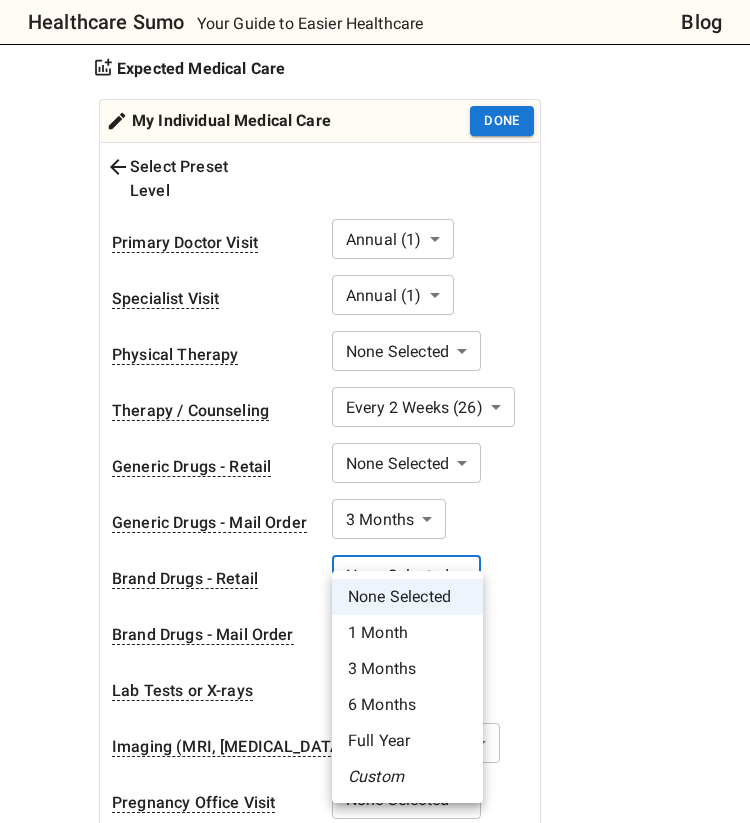 click on "Healthcare Sumo
Your Guide to Easier Healthcare
Blog
Health Insurance Calculator: Compare Plan Costs Compare health insurance plans effortlessly with our cost estimation calculator. No need for complex spreadsheets - simply input your plan options and your medical needs to compare across various scenarios. Consider every detail, from out-of-network services to HSA plan contributions and applicability of deductible to services. Whether you're exploring plans or seeking to understand health insurance costs, we're here to help you learn. Your feedback matters thehealthcaresumo[at][DOMAIN_NAME] How to Use See Assumptions Additional Tips 1. Add insurance plans to compare Edit plans 2. How much healthcare do you think you will use in upcoming plan year? Coverage Details Your gender [DEMOGRAPHIC_DATA] * ​ Your age range [DEMOGRAPHIC_DATA] ** ​ Expected Medical Care My Individual Medical Care  Done Select Preset Level Primary Doctor Visit Annual (1) * ​ Specialist Visit *" at bounding box center [375, 1692] 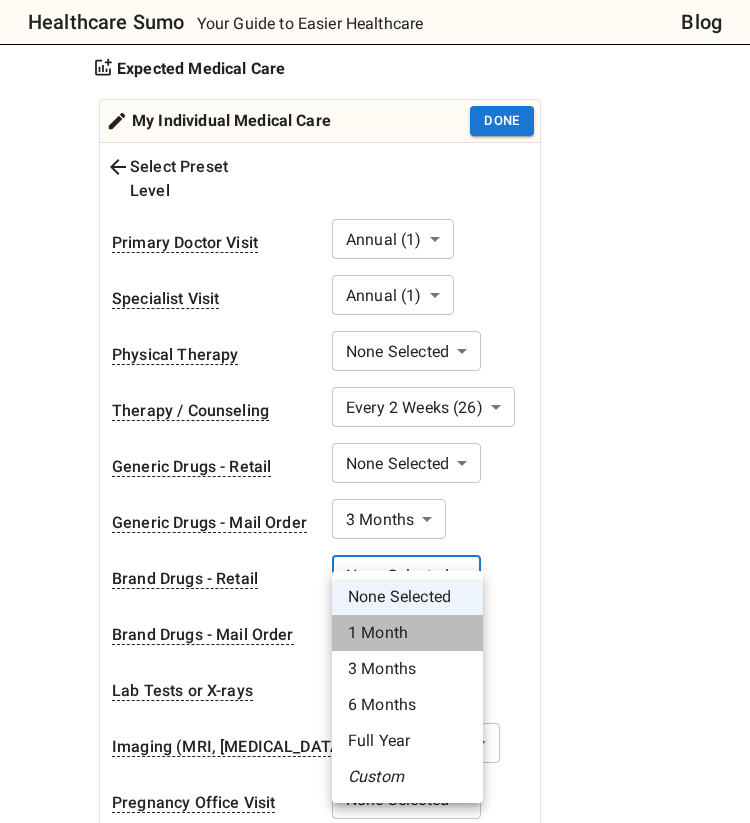 click on "1 Month" at bounding box center [407, 633] 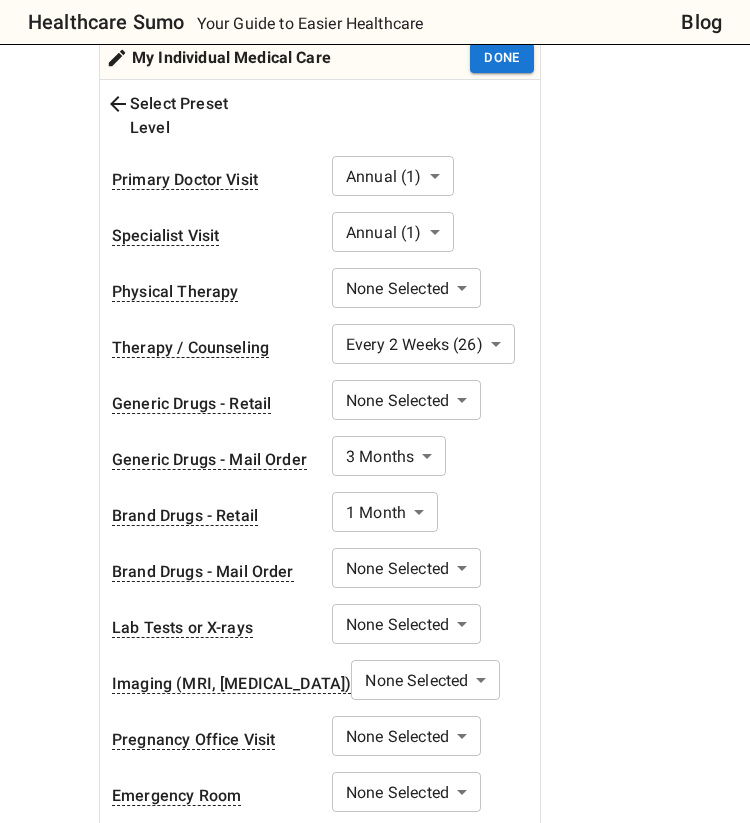 scroll, scrollTop: 737, scrollLeft: 0, axis: vertical 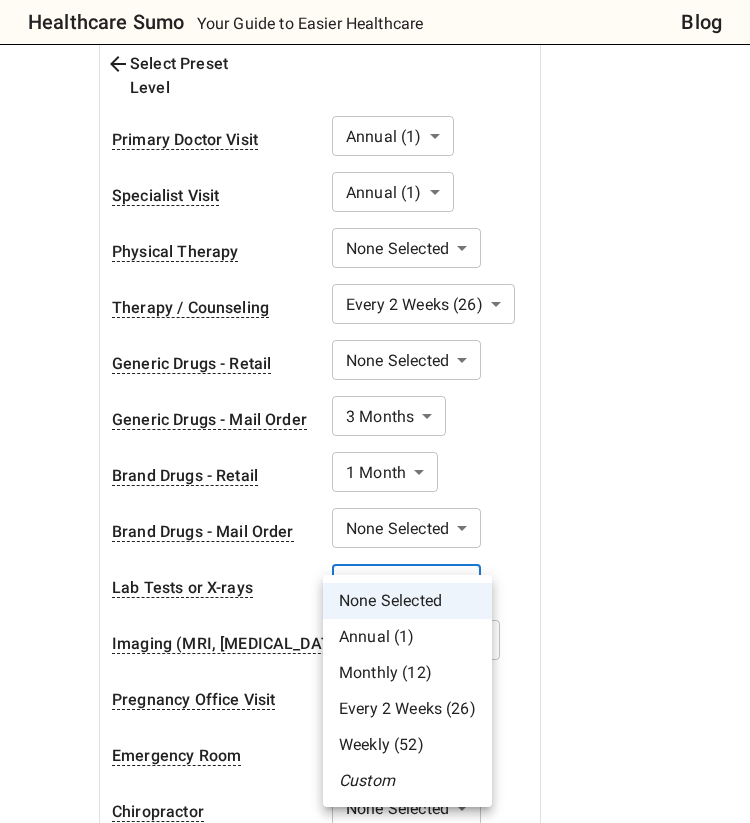 click on "Healthcare Sumo
Your Guide to Easier Healthcare
Blog
Health Insurance Calculator: Compare Plan Costs Compare health insurance plans effortlessly with our cost estimation calculator. No need for complex spreadsheets - simply input your plan options and your medical needs to compare across various scenarios. Consider every detail, from out-of-network services to HSA plan contributions and applicability of deductible to services. Whether you're exploring plans or seeking to understand health insurance costs, we're here to help you learn. Your feedback matters thehealthcaresumo[at][DOMAIN_NAME] How to Use See Assumptions Additional Tips 1. Add insurance plans to compare Edit plans 2. How much healthcare do you think you will use in upcoming plan year? Coverage Details Your gender [DEMOGRAPHIC_DATA] * ​ Your age range [DEMOGRAPHIC_DATA] ** ​ Expected Medical Care My Individual Medical Care  Done Select Preset Level Primary Doctor Visit Annual (1) * ​ Specialist Visit *" at bounding box center [375, 1589] 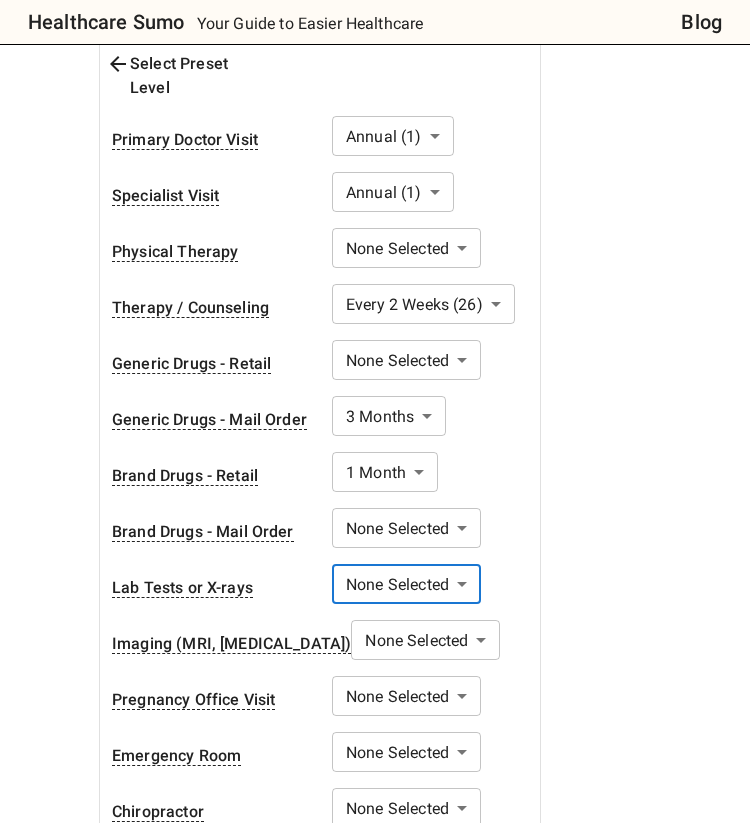 click on "Healthcare Sumo
Your Guide to Easier Healthcare
Blog
Health Insurance Calculator: Compare Plan Costs Compare health insurance plans effortlessly with our cost estimation calculator. No need for complex spreadsheets - simply input your plan options and your medical needs to compare across various scenarios. Consider every detail, from out-of-network services to HSA plan contributions and applicability of deductible to services. Whether you're exploring plans or seeking to understand health insurance costs, we're here to help you learn. Your feedback matters thehealthcaresumo[at][DOMAIN_NAME] How to Use See Assumptions Additional Tips 1. Add insurance plans to compare Edit plans 2. How much healthcare do you think you will use in upcoming plan year? Coverage Details Your gender [DEMOGRAPHIC_DATA] * ​ Your age range [DEMOGRAPHIC_DATA] ** ​ Expected Medical Care My Individual Medical Care  Done Select Preset Level Primary Doctor Visit Annual (1) * ​ Specialist Visit *" at bounding box center (375, 1589) 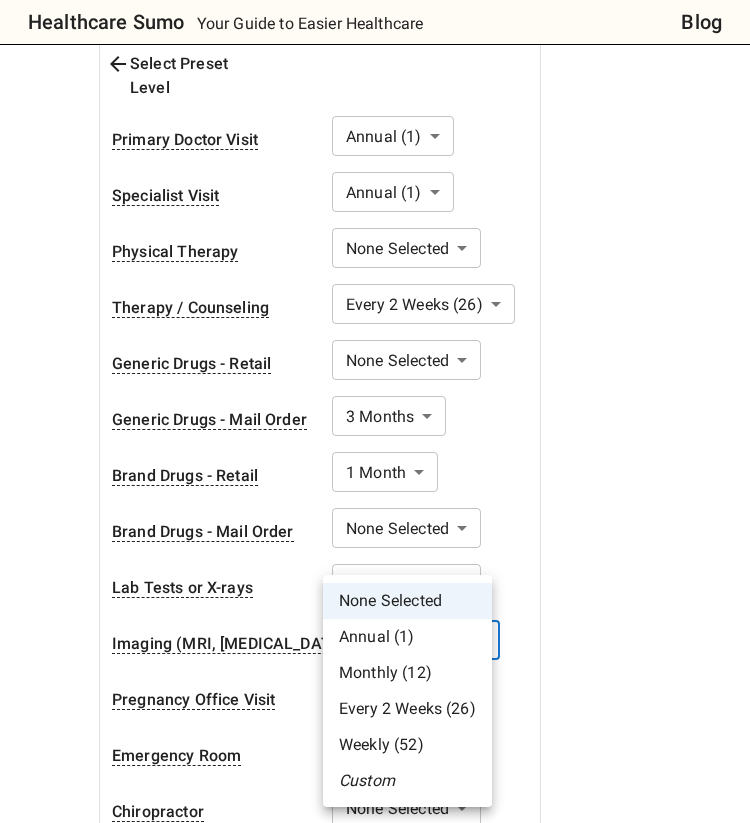click at bounding box center [375, 411] 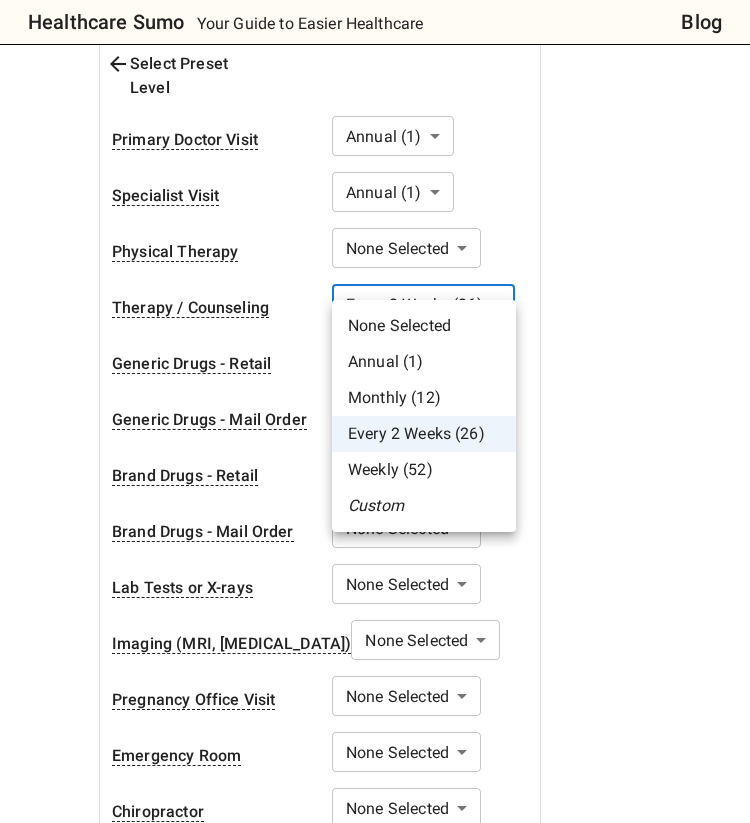 click on "Healthcare Sumo
Your Guide to Easier Healthcare
Blog
Health Insurance Calculator: Compare Plan Costs Compare health insurance plans effortlessly with our cost estimation calculator. No need for complex spreadsheets - simply input your plan options and your medical needs to compare across various scenarios. Consider every detail, from out-of-network services to HSA plan contributions and applicability of deductible to services. Whether you're exploring plans or seeking to understand health insurance costs, we're here to help you learn. Your feedback matters thehealthcaresumo[at][DOMAIN_NAME] How to Use See Assumptions Additional Tips 1. Add insurance plans to compare Edit plans 2. How much healthcare do you think you will use in upcoming plan year? Coverage Details Your gender [DEMOGRAPHIC_DATA] * ​ Your age range [DEMOGRAPHIC_DATA] ** ​ Expected Medical Care My Individual Medical Care  Done Select Preset Level Primary Doctor Visit Annual (1) * ​ Specialist Visit *" at bounding box center [375, 1589] 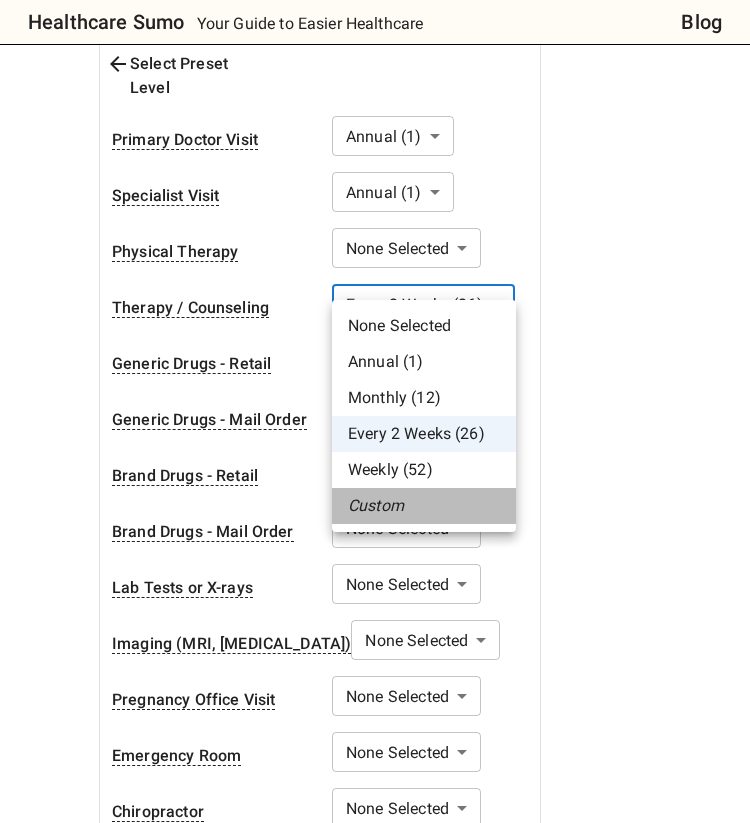 click on "Custom" at bounding box center (424, 506) 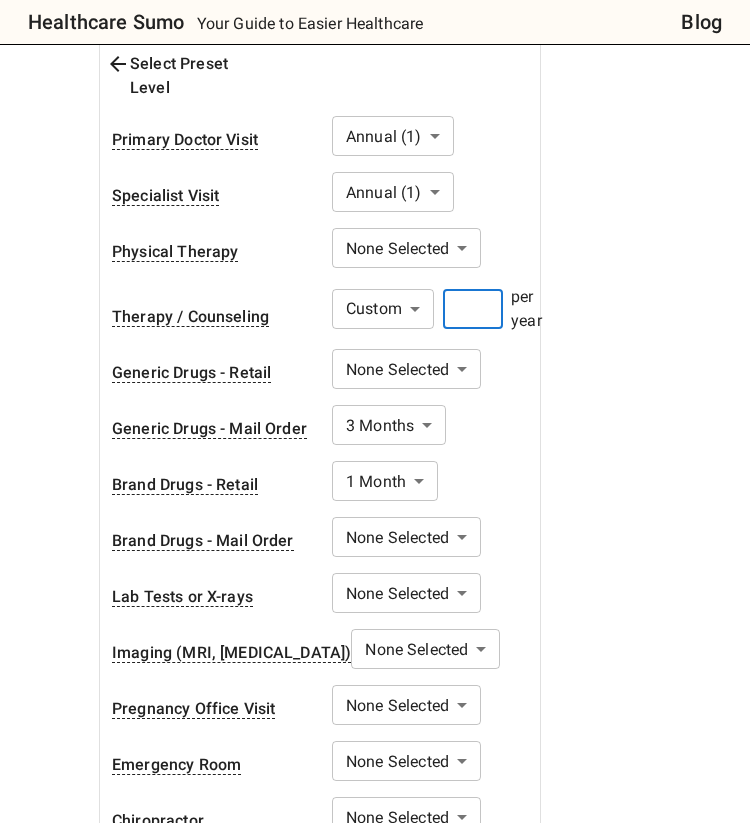 click at bounding box center [473, 309] 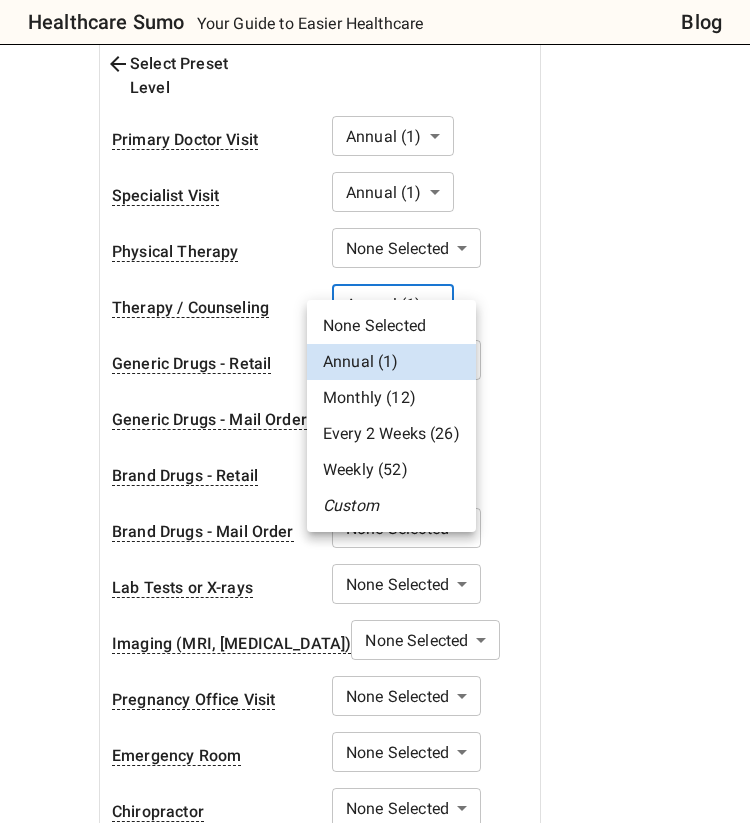 click on "Healthcare Sumo
Your Guide to Easier Healthcare
Blog
Health Insurance Calculator: Compare Plan Costs Compare health insurance plans effortlessly with our cost estimation calculator. No need for complex spreadsheets - simply input your plan options and your medical needs to compare across various scenarios. Consider every detail, from out-of-network services to HSA plan contributions and applicability of deductible to services. Whether you're exploring plans or seeking to understand health insurance costs, we're here to help you learn. Your feedback matters thehealthcaresumo[at][DOMAIN_NAME] How to Use See Assumptions Additional Tips 1. Add insurance plans to compare Edit plans 2. How much healthcare do you think you will use in upcoming plan year? Coverage Details Your gender [DEMOGRAPHIC_DATA] * ​ Your age range [DEMOGRAPHIC_DATA] ** ​ Expected Medical Care My Individual Medical Care  Done Select Preset Level Primary Doctor Visit Annual (1) * ​ Specialist Visit *" at bounding box center [375, 1589] 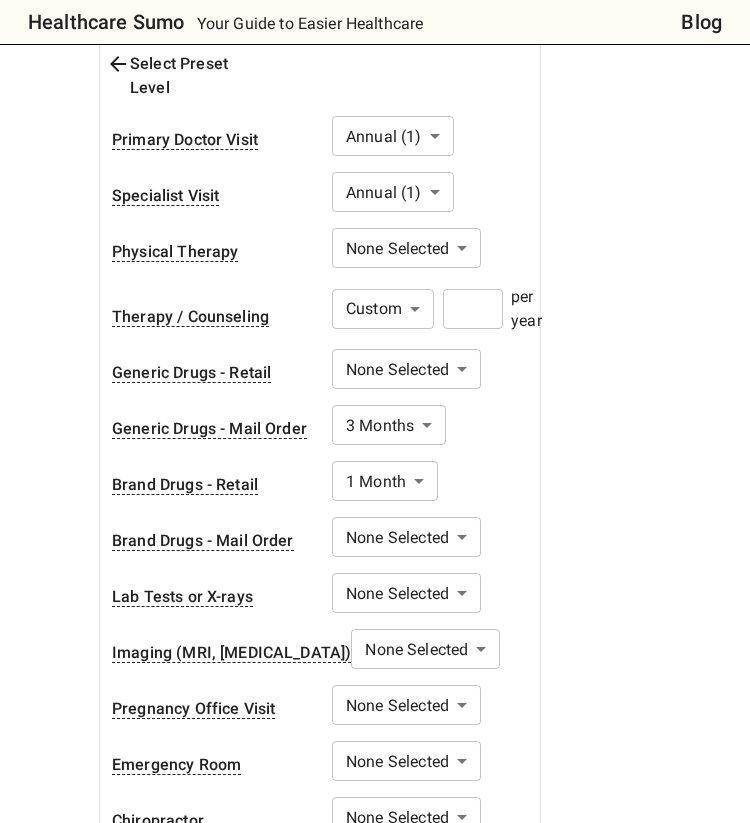 click at bounding box center (473, 309) 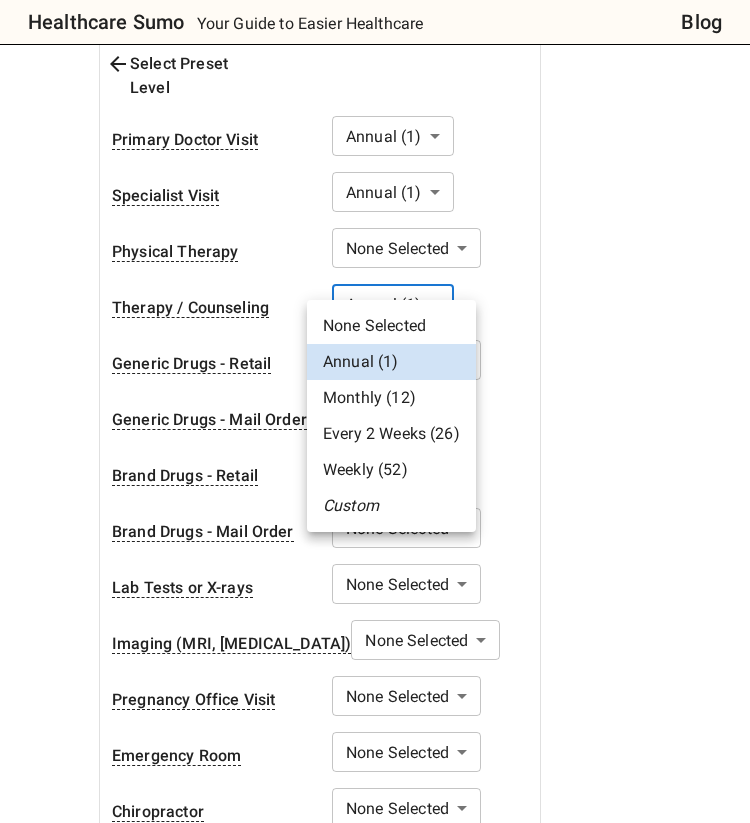 click on "Healthcare Sumo
Your Guide to Easier Healthcare
Blog
Health Insurance Calculator: Compare Plan Costs Compare health insurance plans effortlessly with our cost estimation calculator. No need for complex spreadsheets - simply input your plan options and your medical needs to compare across various scenarios. Consider every detail, from out-of-network services to HSA plan contributions and applicability of deductible to services. Whether you're exploring plans or seeking to understand health insurance costs, we're here to help you learn. Your feedback matters thehealthcaresumo[at][DOMAIN_NAME] How to Use See Assumptions Additional Tips 1. Add insurance plans to compare Edit plans 2. How much healthcare do you think you will use in upcoming plan year? Coverage Details Your gender [DEMOGRAPHIC_DATA] * ​ Your age range [DEMOGRAPHIC_DATA] ** ​ Expected Medical Care My Individual Medical Care  Done Select Preset Level Primary Doctor Visit Annual (1) * ​ Specialist Visit *" at bounding box center [375, 1589] 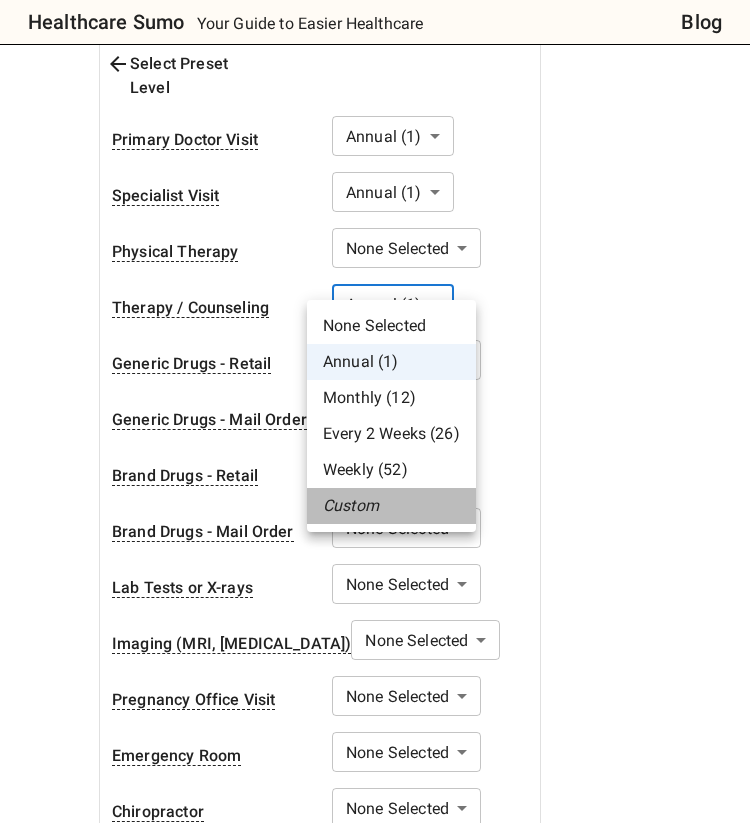 click on "Custom" at bounding box center [391, 506] 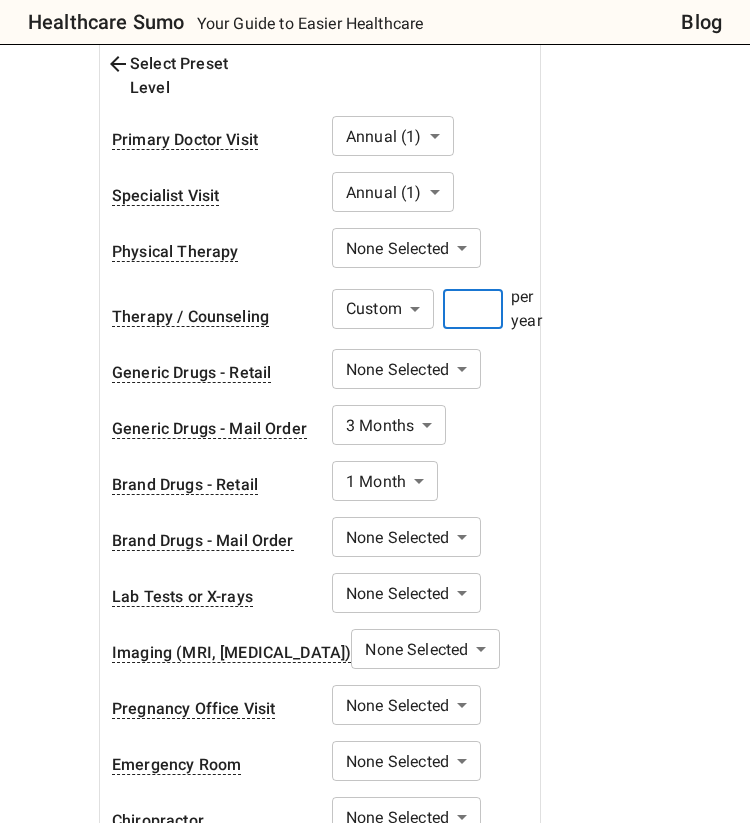 click at bounding box center (473, 309) 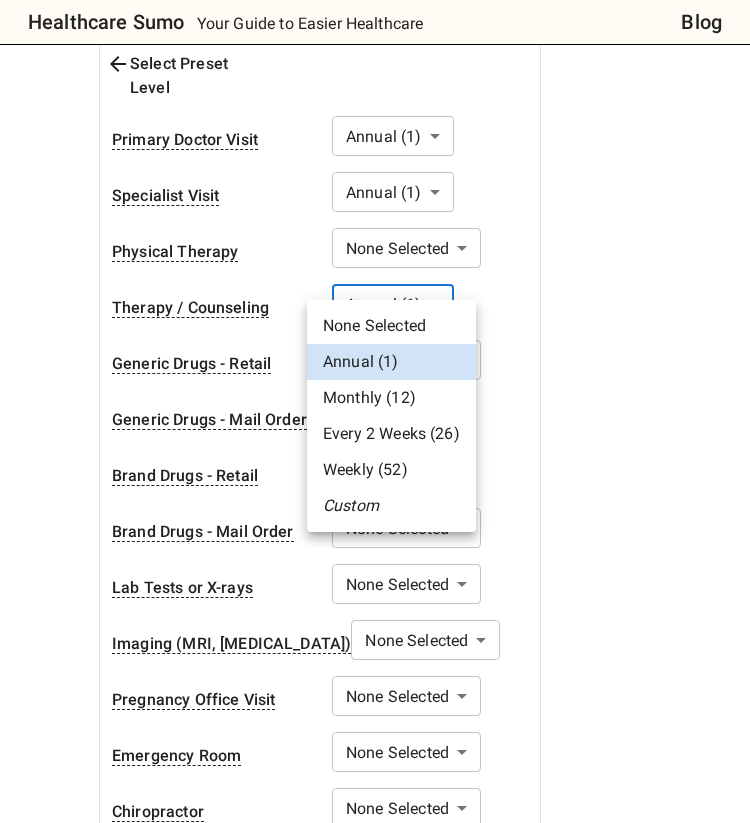 click on "Healthcare Sumo
Your Guide to Easier Healthcare
Blog
Health Insurance Calculator: Compare Plan Costs Compare health insurance plans effortlessly with our cost estimation calculator. No need for complex spreadsheets - simply input your plan options and your medical needs to compare across various scenarios. Consider every detail, from out-of-network services to HSA plan contributions and applicability of deductible to services. Whether you're exploring plans or seeking to understand health insurance costs, we're here to help you learn. Your feedback matters thehealthcaresumo[at][DOMAIN_NAME] How to Use See Assumptions Additional Tips 1. Add insurance plans to compare Edit plans 2. How much healthcare do you think you will use in upcoming plan year? Coverage Details Your gender [DEMOGRAPHIC_DATA] * ​ Your age range [DEMOGRAPHIC_DATA] ** ​ Expected Medical Care My Individual Medical Care  Done Select Preset Level Primary Doctor Visit Annual (1) * ​ Specialist Visit *" at bounding box center [375, 1589] 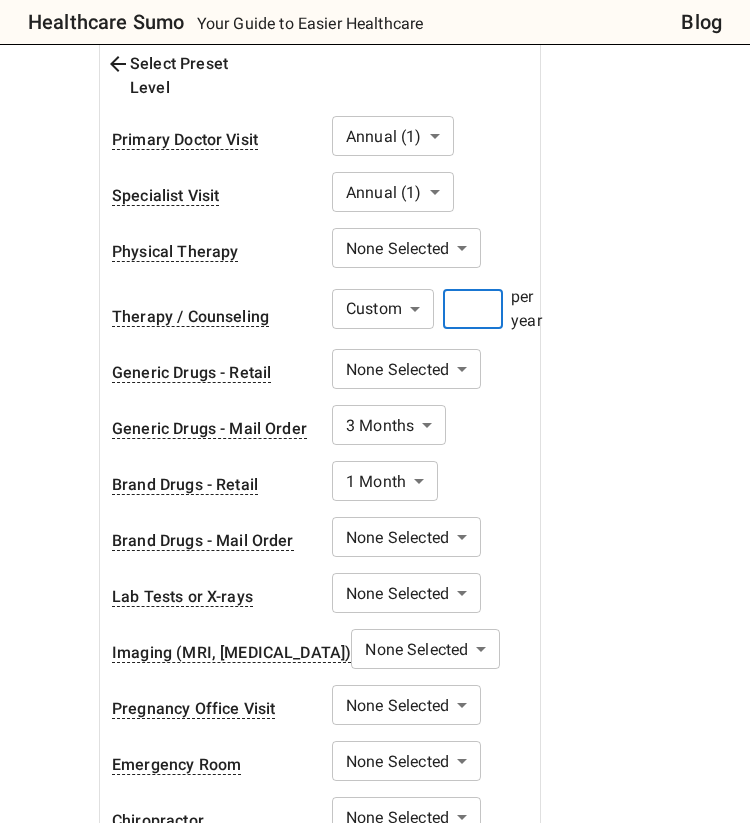 click on "*" at bounding box center (473, 309) 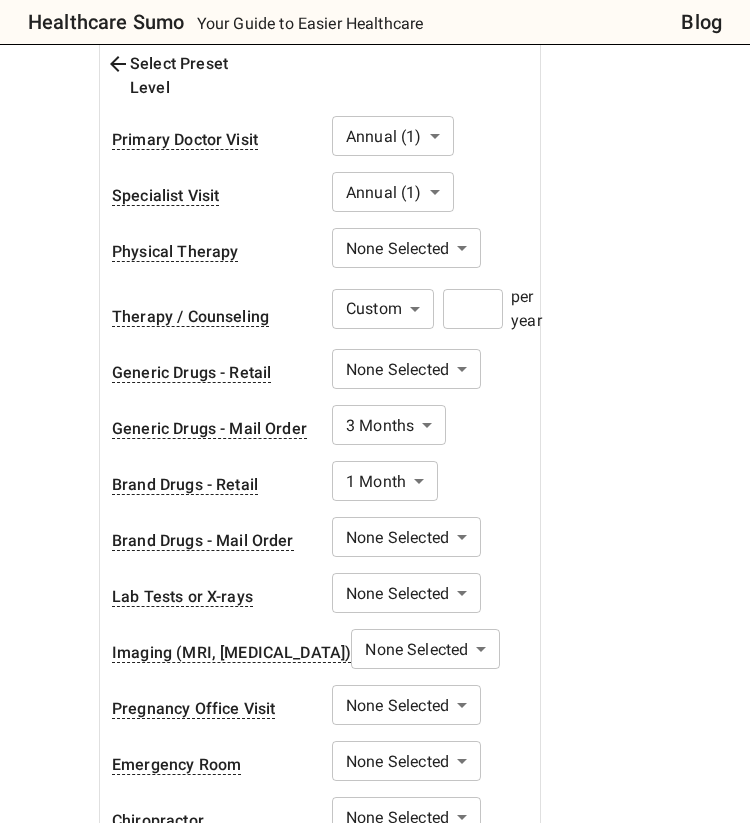 click on "**" at bounding box center (473, 309) 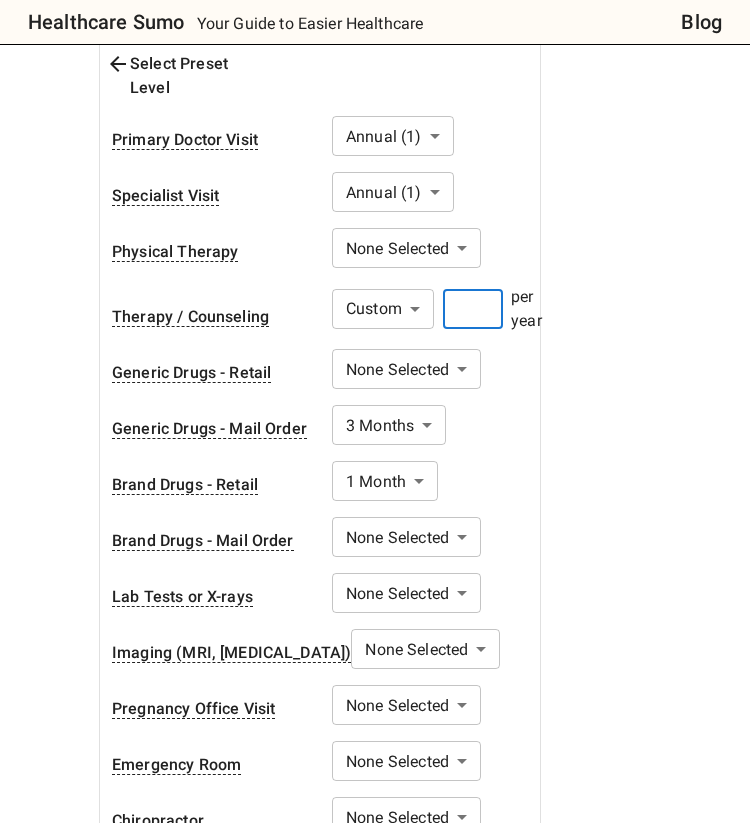click on "***" at bounding box center (473, 309) 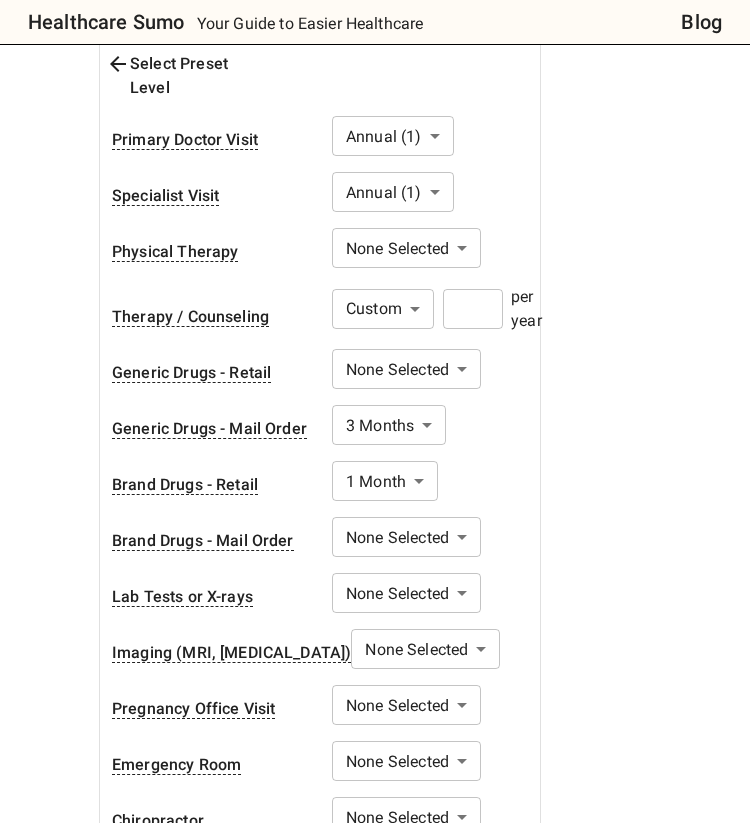 click on "**" at bounding box center [473, 309] 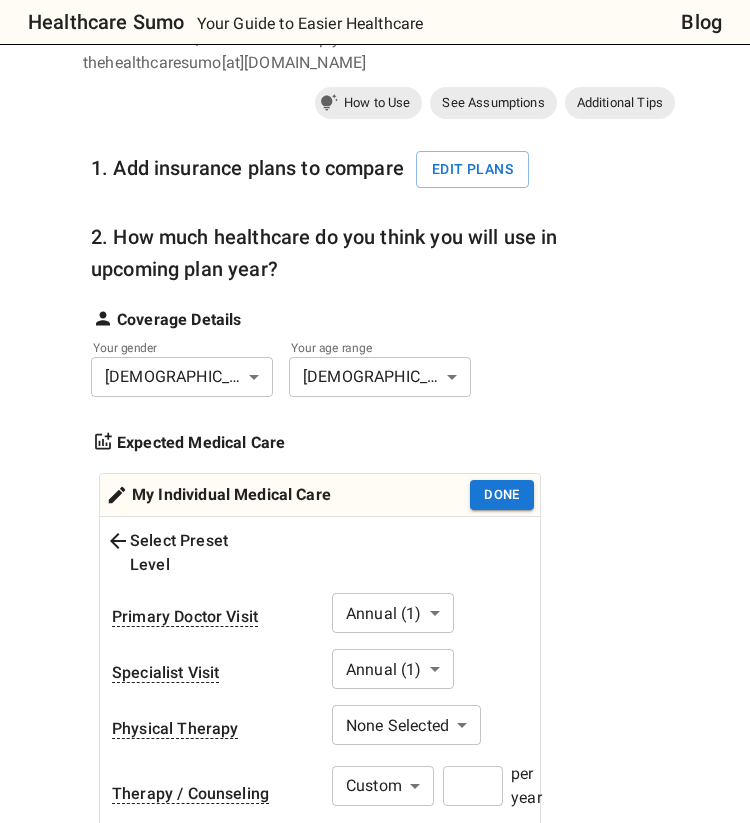 scroll, scrollTop: 266, scrollLeft: 0, axis: vertical 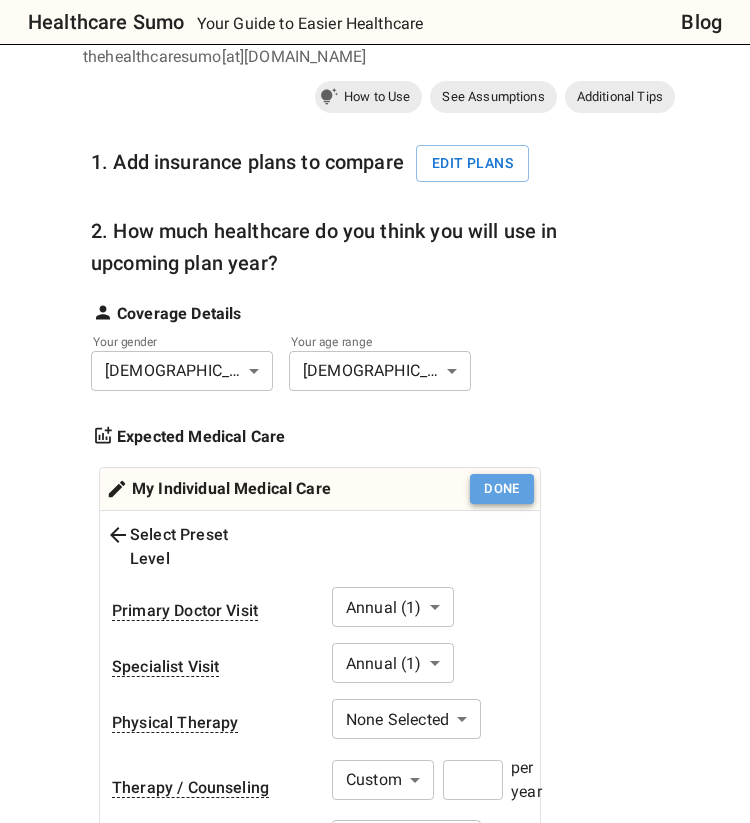 click on "Done" at bounding box center [502, 489] 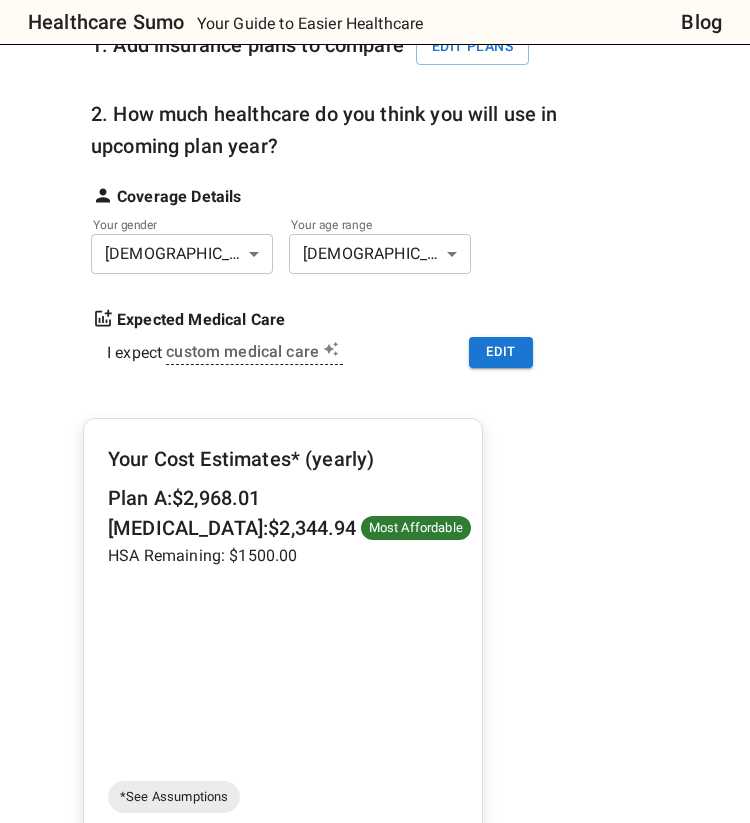 scroll, scrollTop: 389, scrollLeft: 0, axis: vertical 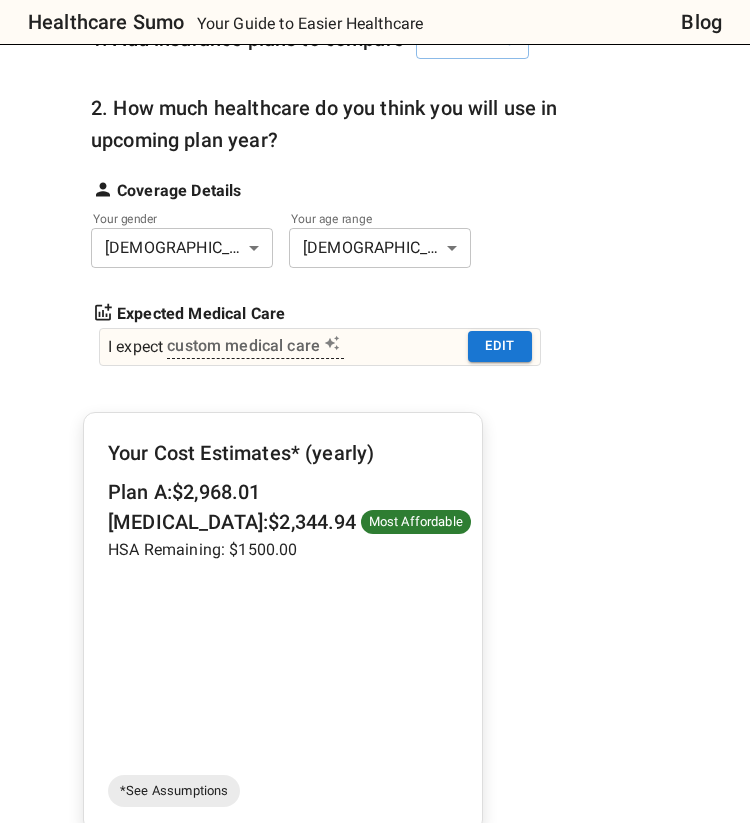 click on "I expect custom medical care   Edit" at bounding box center (320, 347) 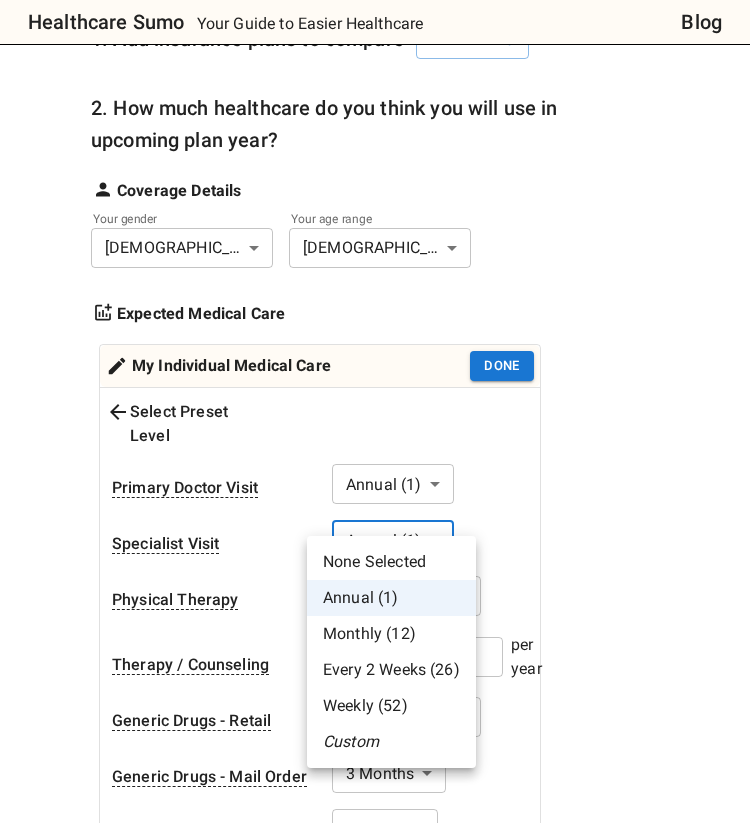 click on "Healthcare Sumo
Your Guide to Easier Healthcare
Blog
Health Insurance Calculator: Compare Plan Costs Compare health insurance plans effortlessly with our cost estimation calculator. No need for complex spreadsheets - simply input your plan options and your medical needs to compare across various scenarios. Consider every detail, from out-of-network services to HSA plan contributions and applicability of deductible to services. Whether you're exploring plans or seeking to understand health insurance costs, we're here to help you learn. Your feedback matters thehealthcaresumo[at][DOMAIN_NAME] How to Use See Assumptions Additional Tips 1. Add insurance plans to compare Edit plans 2. How much healthcare do you think you will use in upcoming plan year? Coverage Details Your gender [DEMOGRAPHIC_DATA] * ​ Your age range [DEMOGRAPHIC_DATA] ** ​ Expected Medical Care My Individual Medical Care  Done Select Preset Level Primary Doctor Visit Annual (1) * ​ Specialist Visit *" at bounding box center (375, 1941) 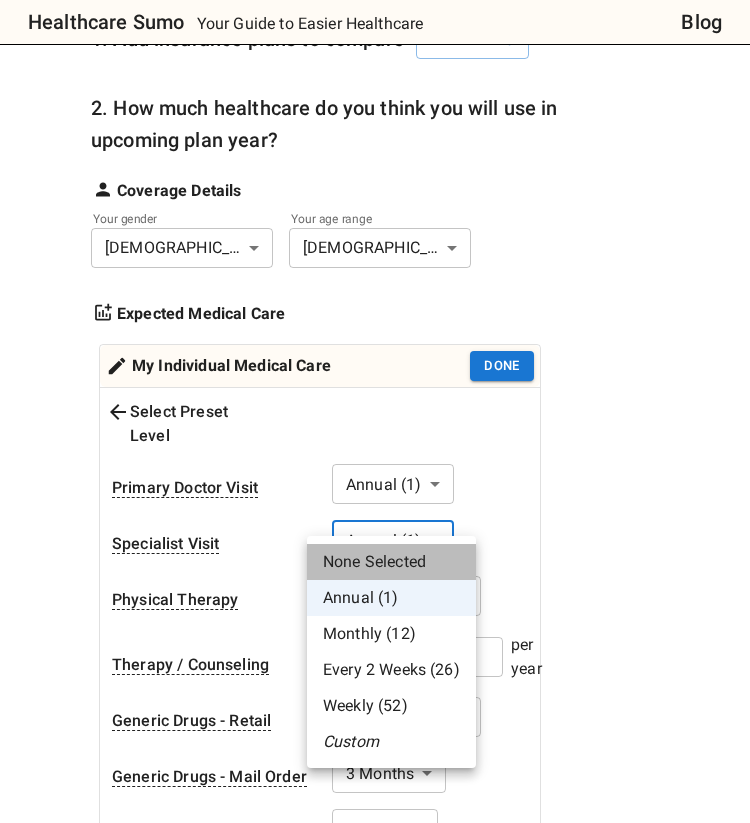 click on "None Selected" at bounding box center (391, 562) 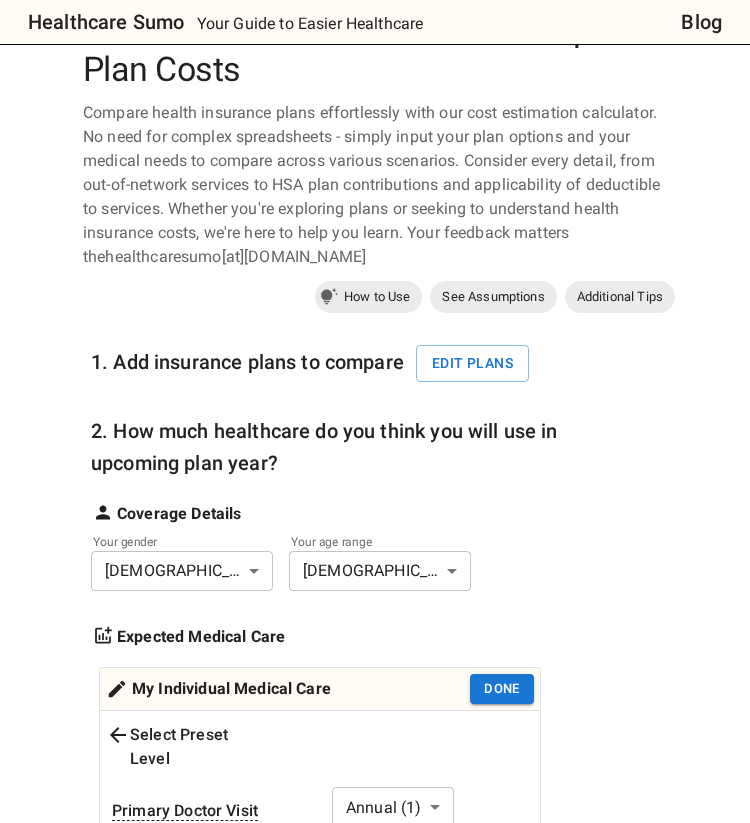 scroll, scrollTop: 109, scrollLeft: 0, axis: vertical 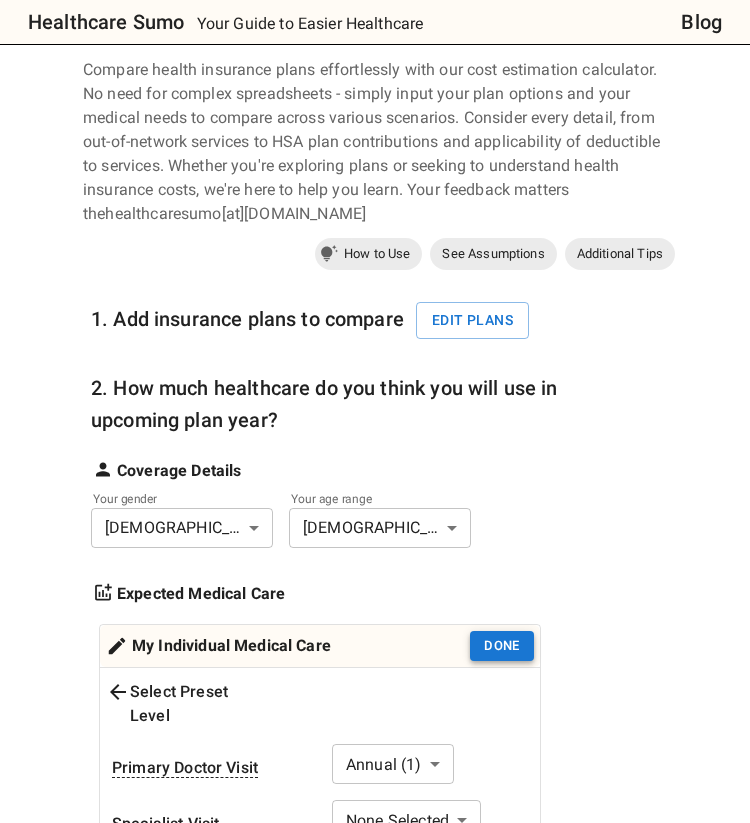 click on "Done" at bounding box center [502, 646] 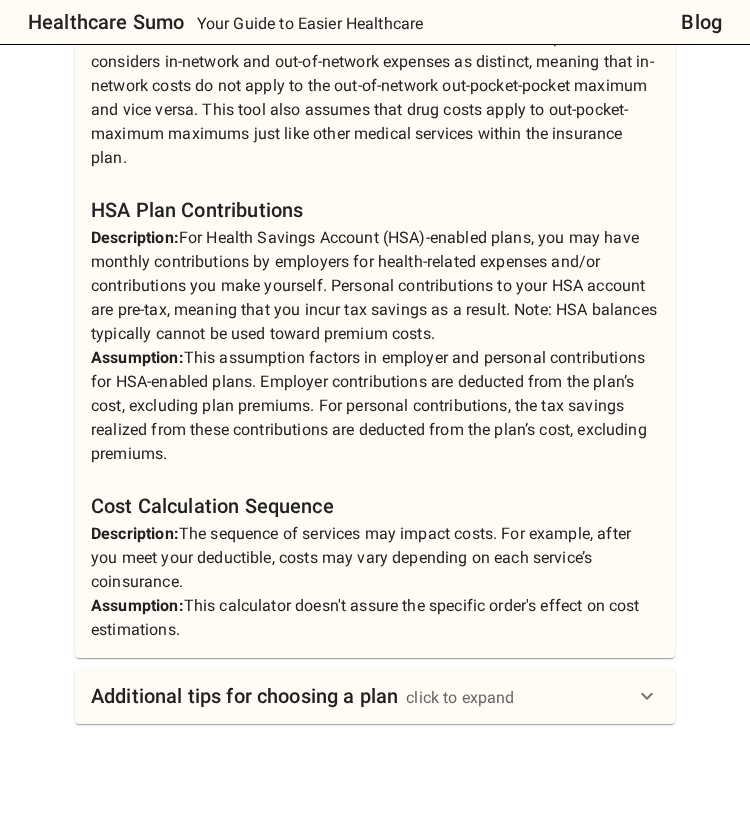 scroll, scrollTop: 2460, scrollLeft: 0, axis: vertical 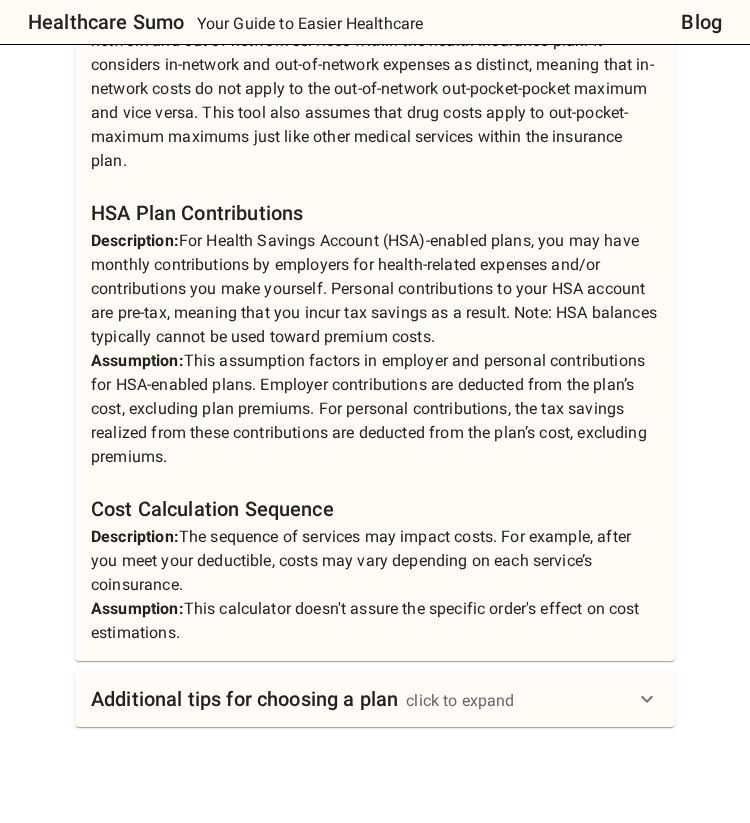 click on "Additional tips for choosing a plan" at bounding box center (244, 699) 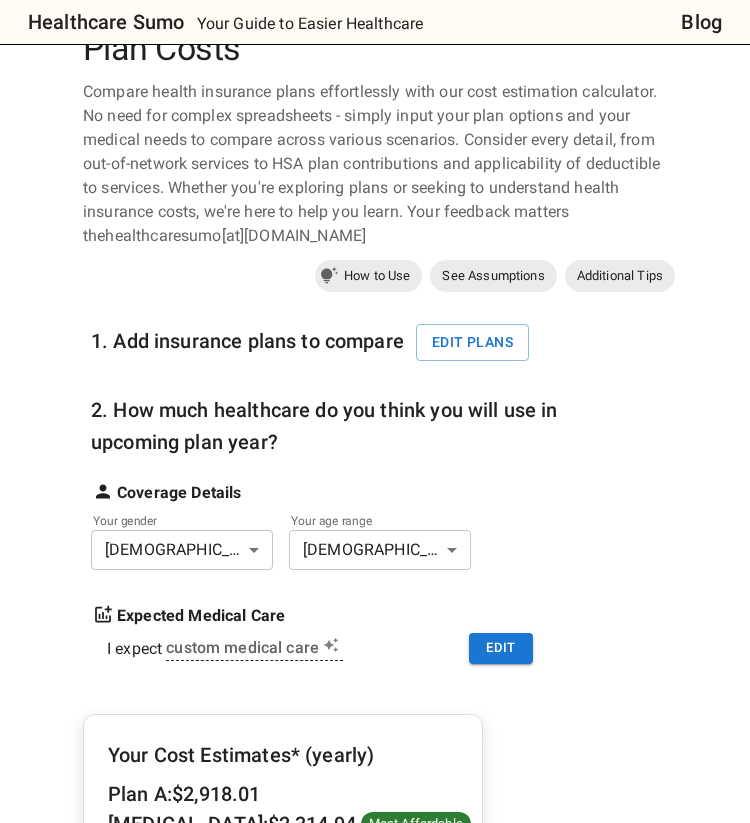 scroll, scrollTop: 0, scrollLeft: 0, axis: both 